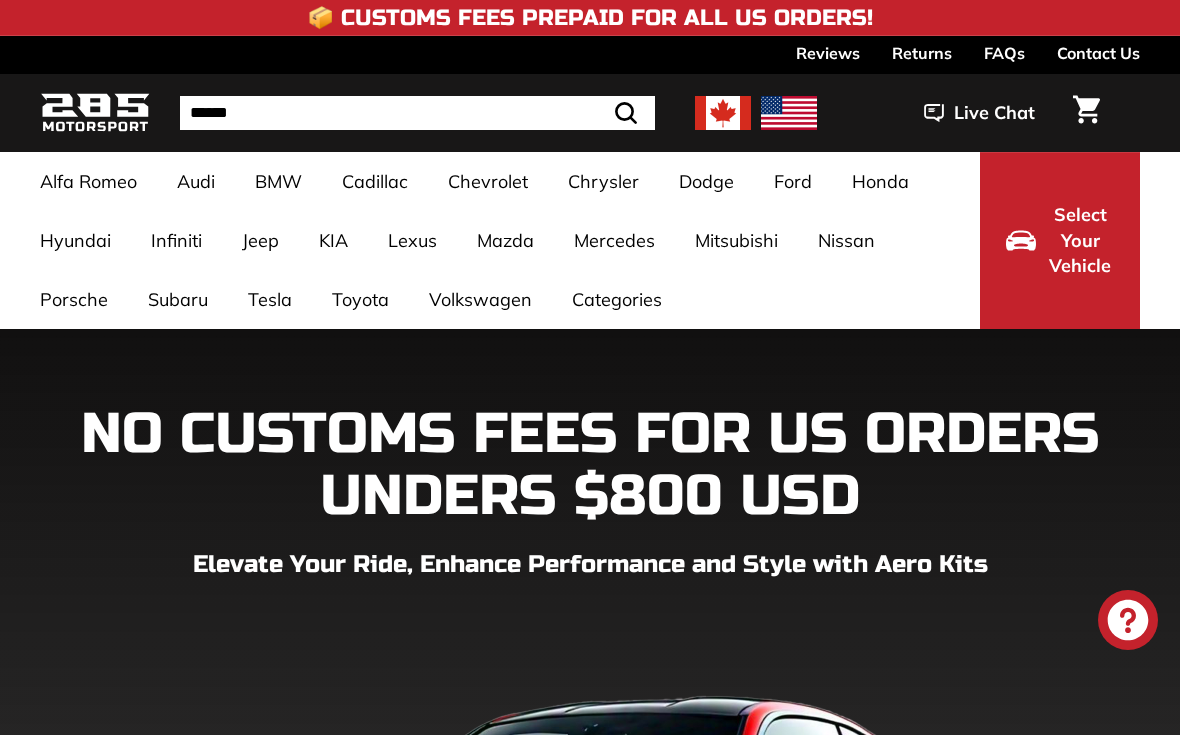 scroll, scrollTop: 0, scrollLeft: 0, axis: both 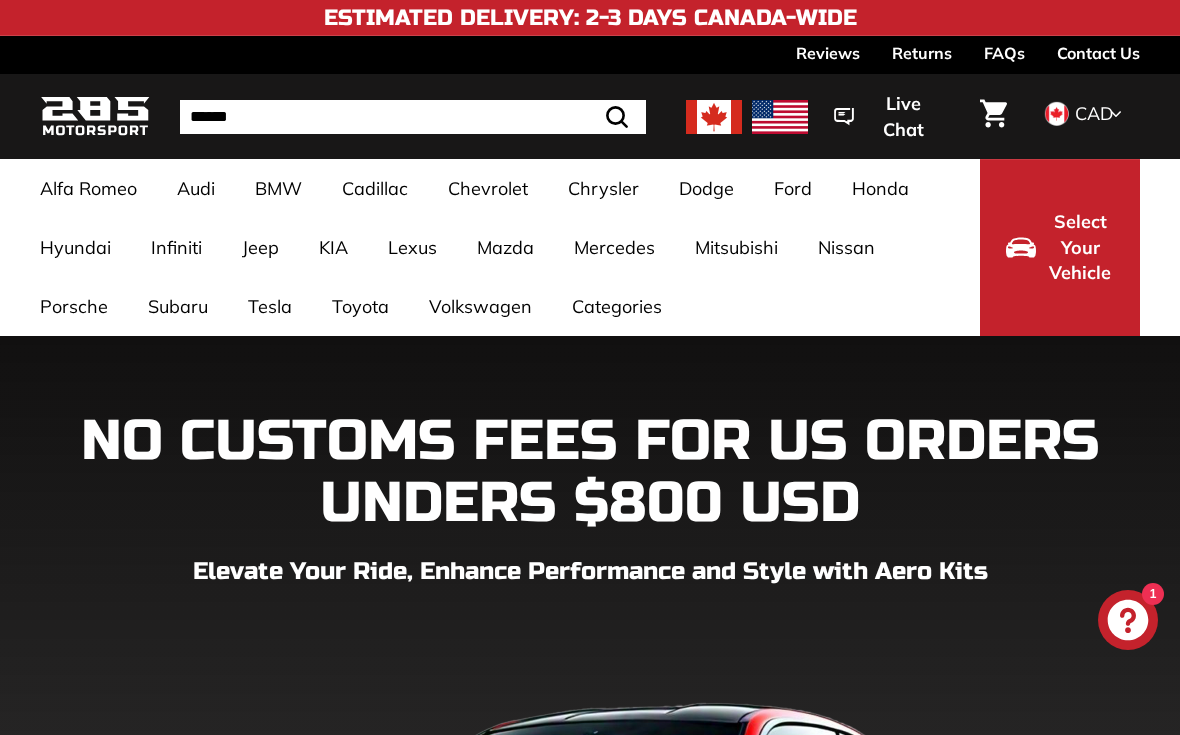 click on "3.6L Mustang [2014-2023]" at bounding box center [352, 365] 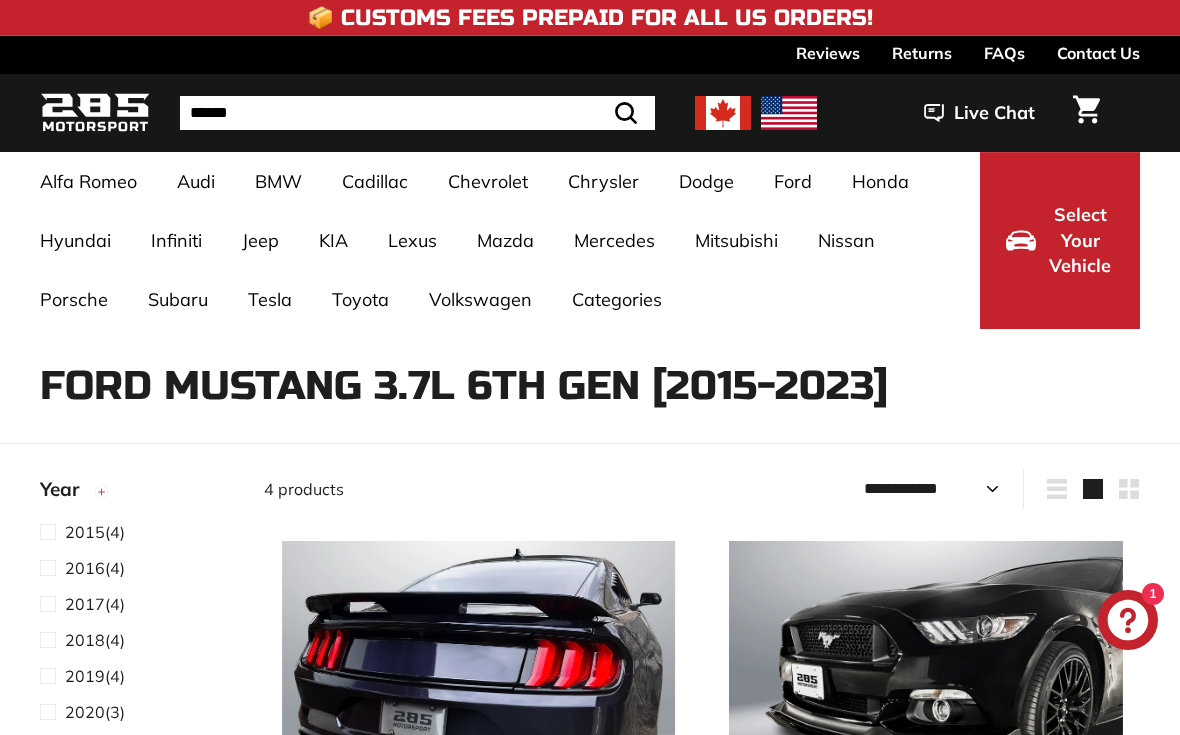 select on "**********" 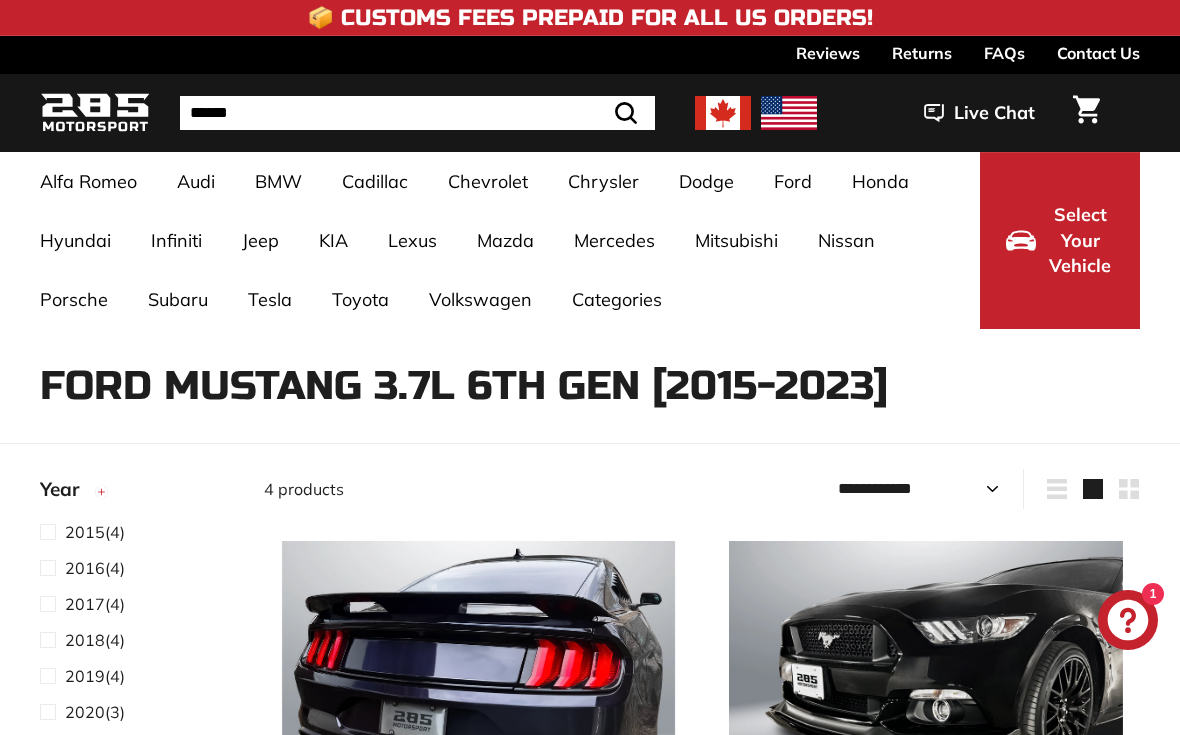 scroll, scrollTop: 0, scrollLeft: 0, axis: both 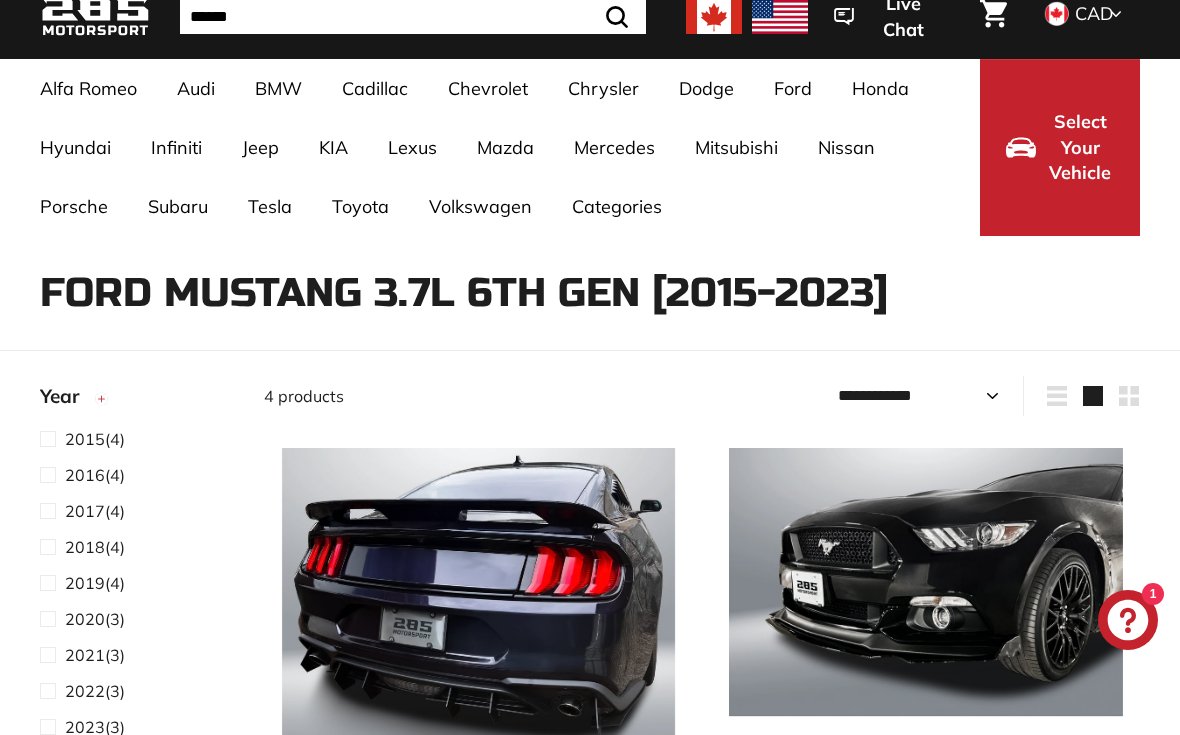 click at bounding box center (52, 511) 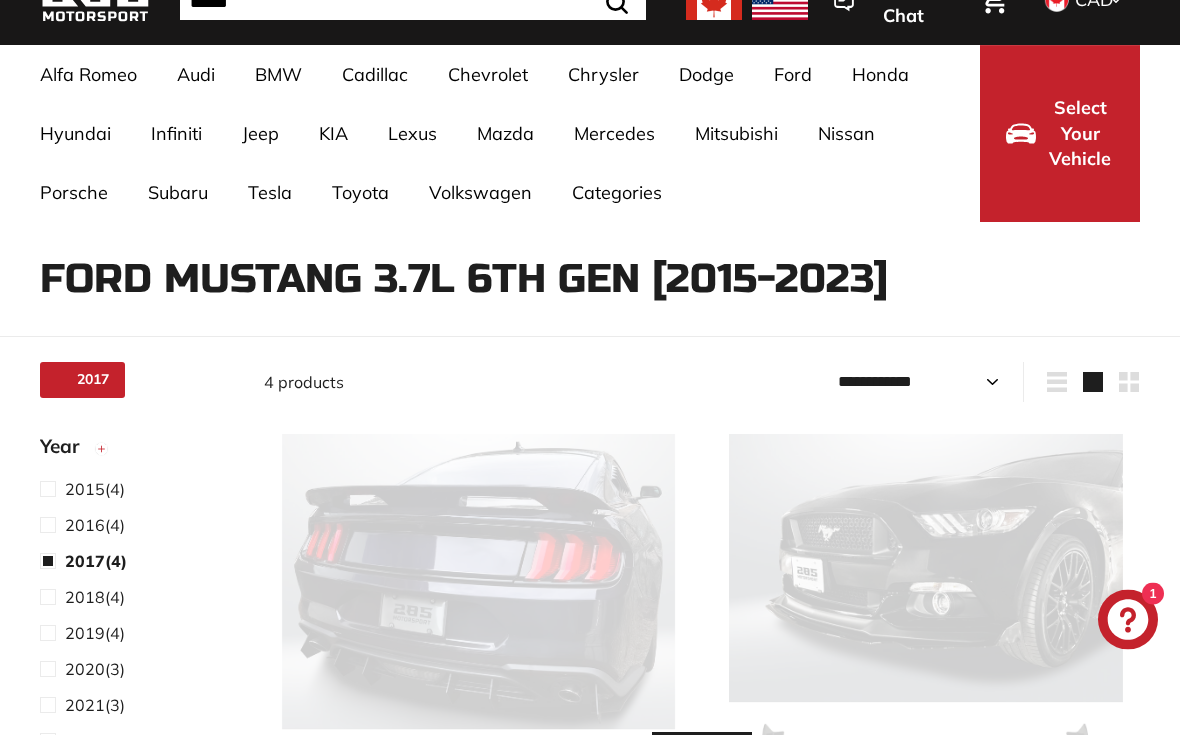 scroll, scrollTop: 130, scrollLeft: 0, axis: vertical 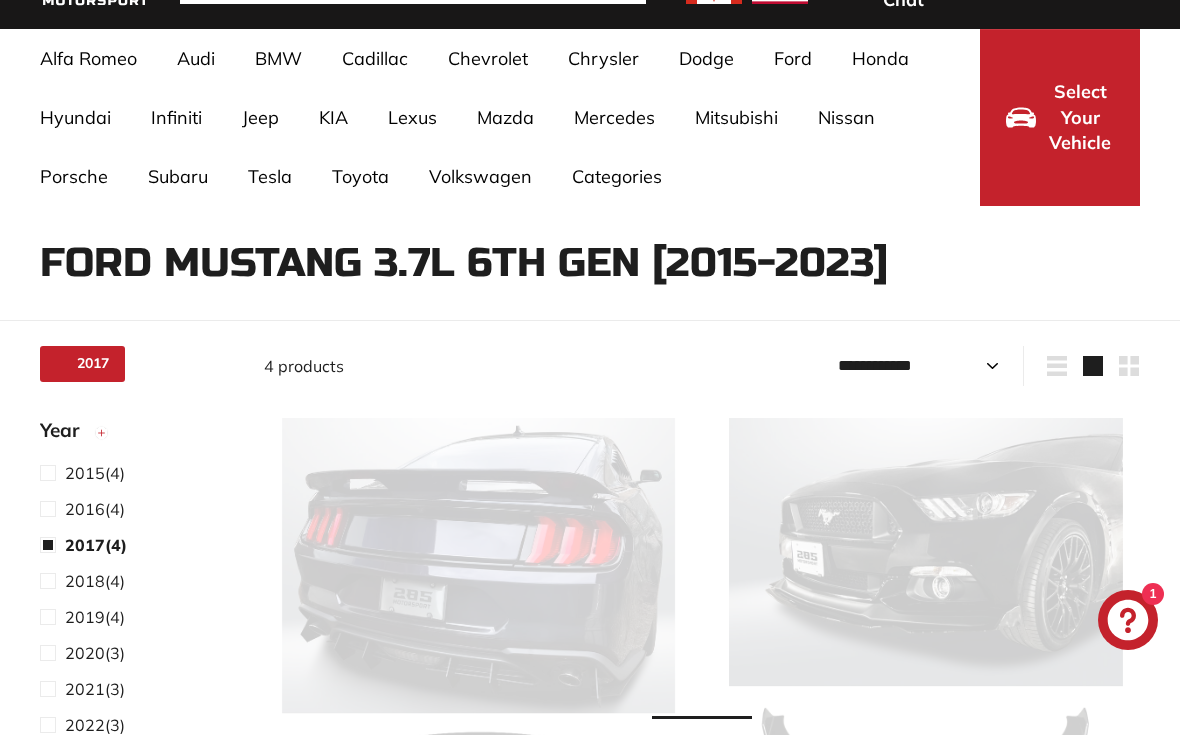 select on "**********" 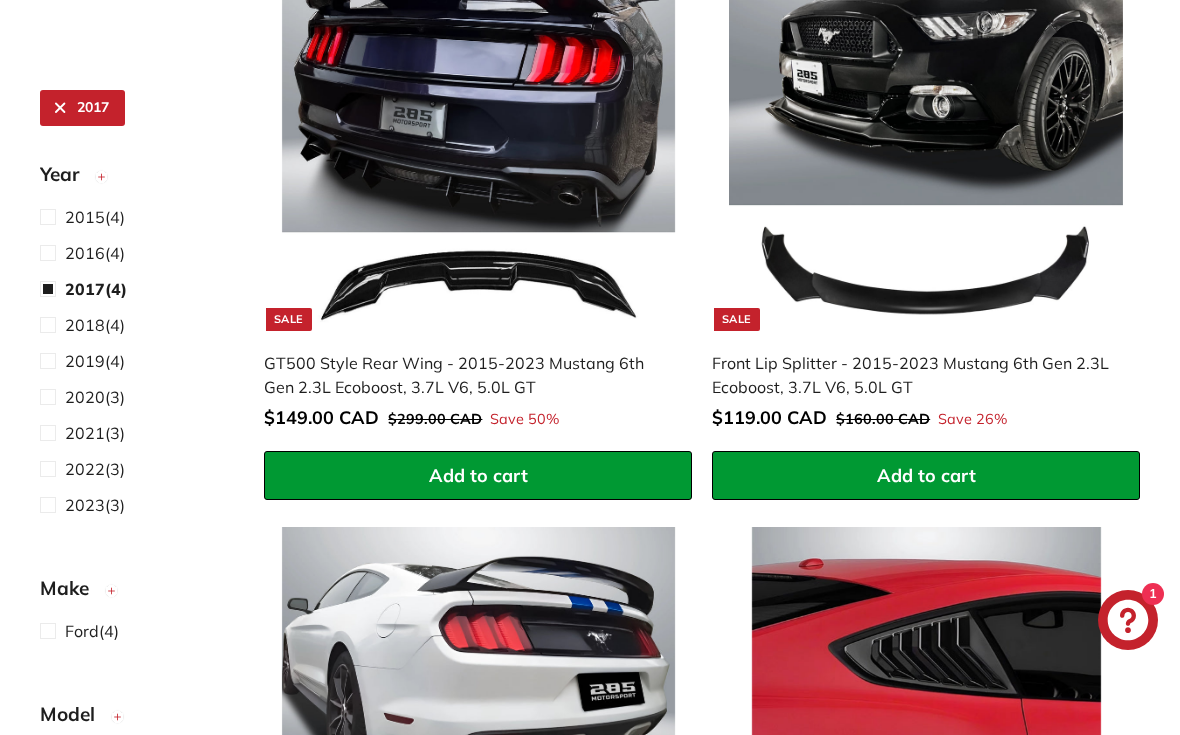 scroll, scrollTop: 580, scrollLeft: 0, axis: vertical 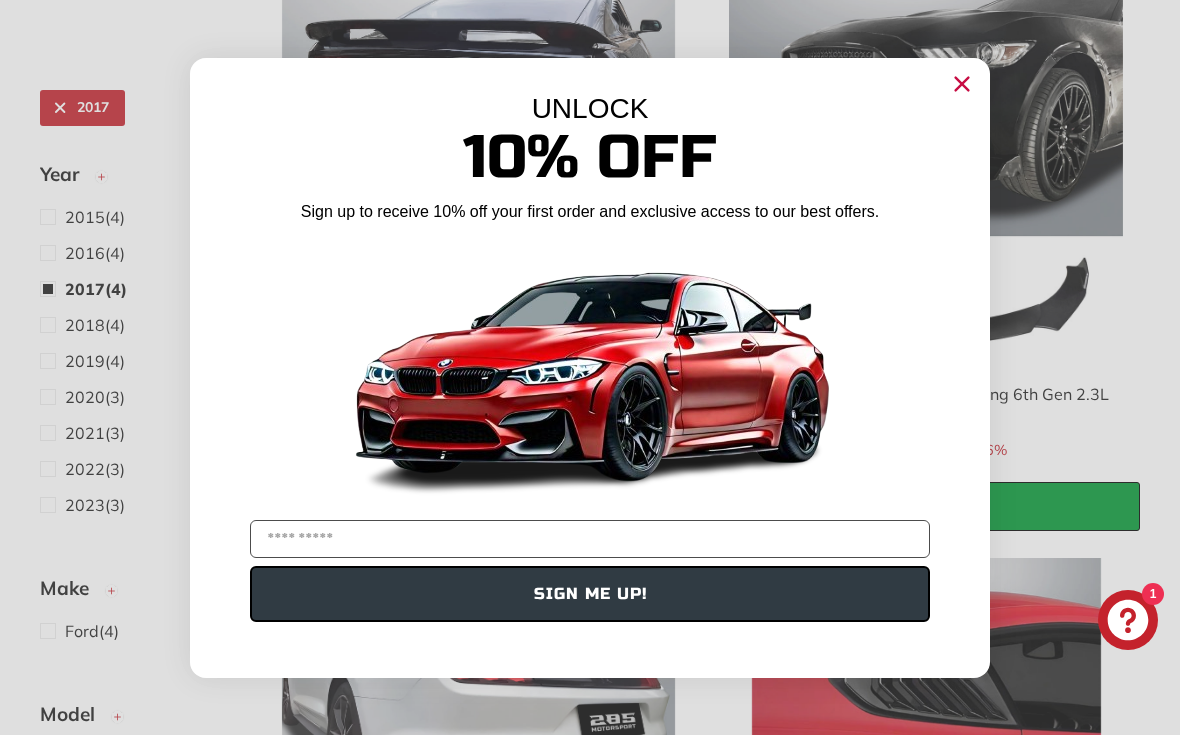 click at bounding box center (590, 371) 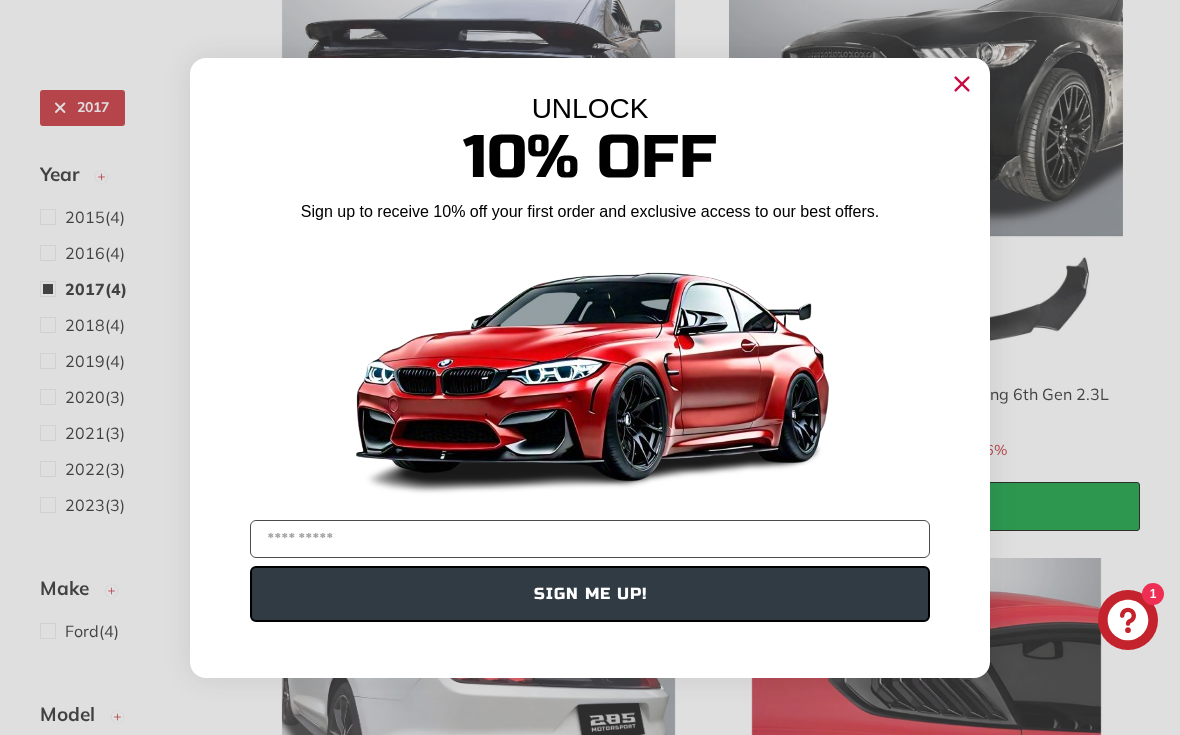 click at bounding box center (590, 539) 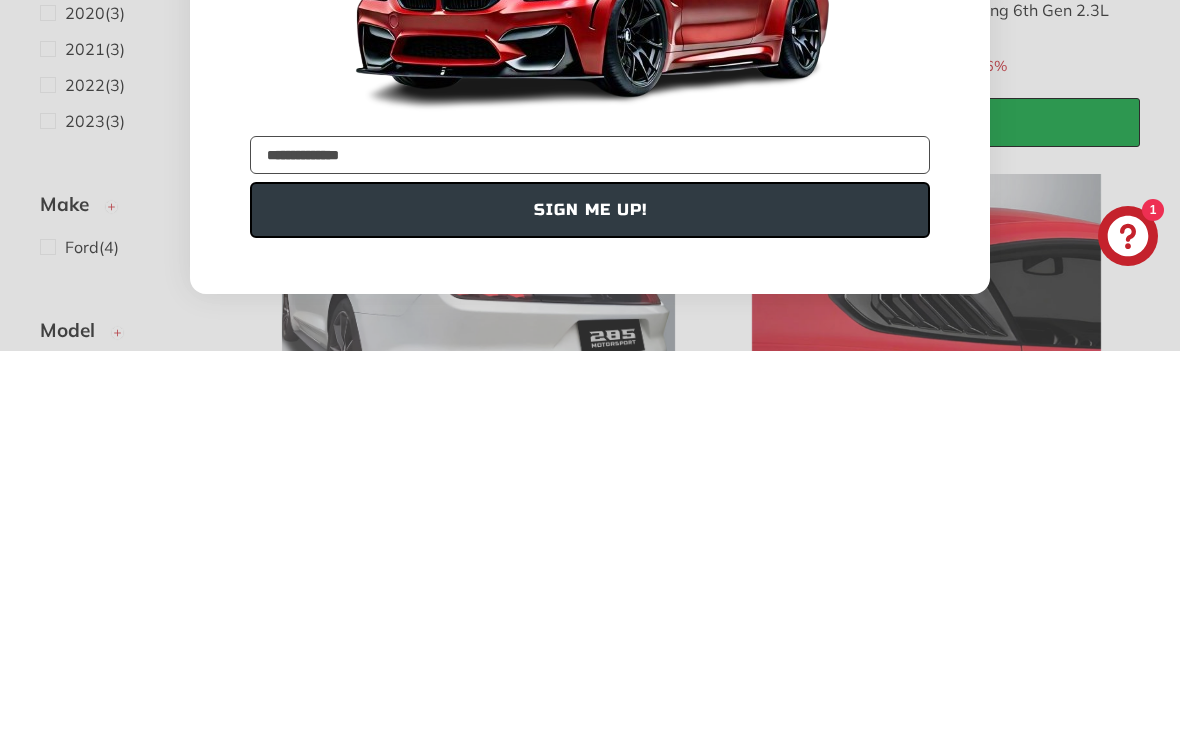 type on "**********" 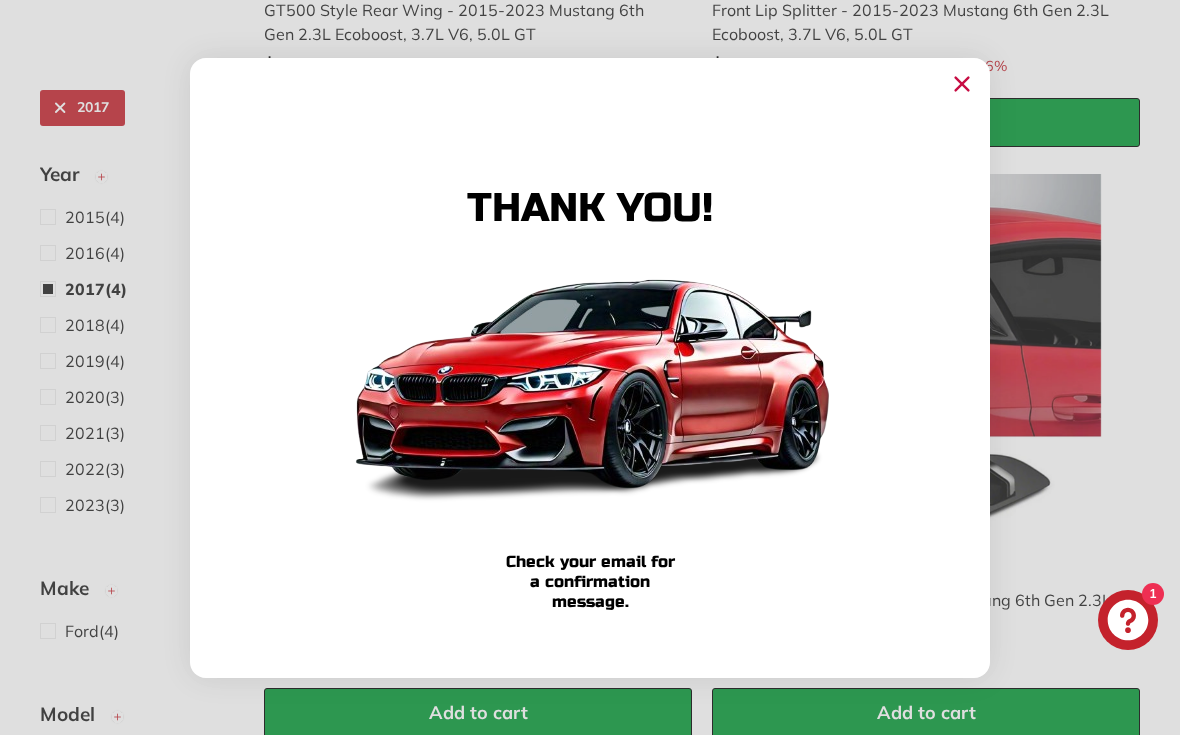 click 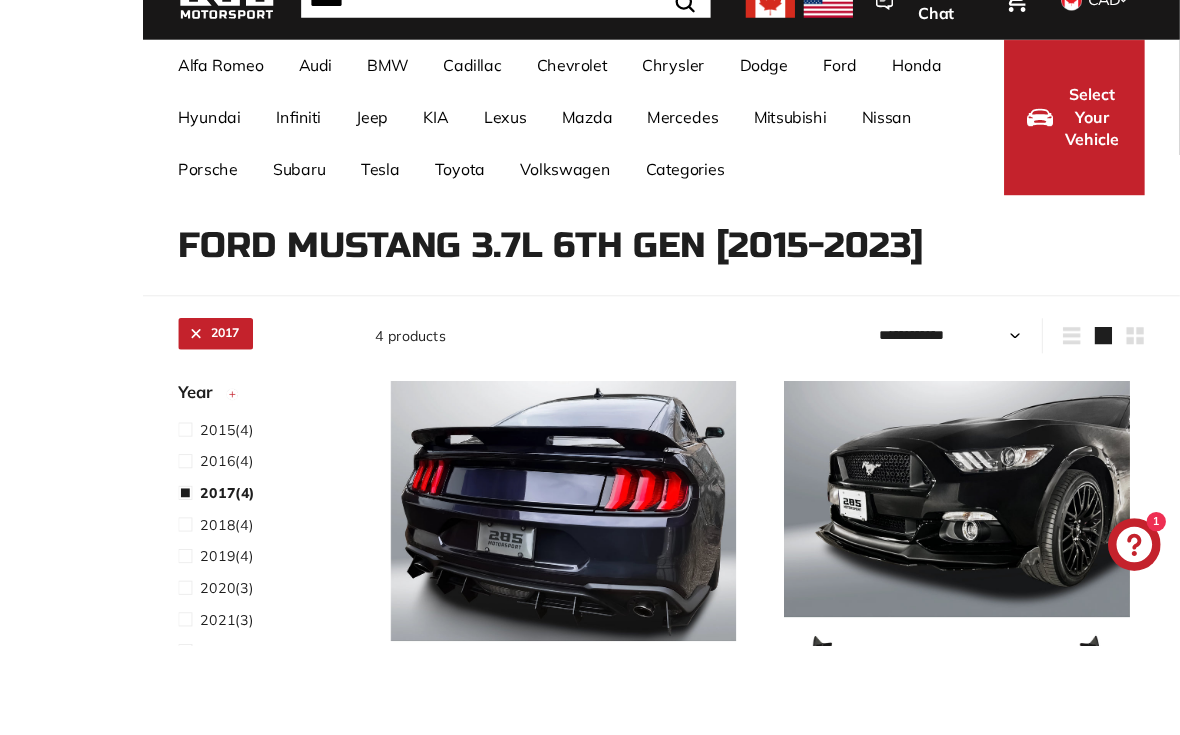 scroll, scrollTop: 273, scrollLeft: 0, axis: vertical 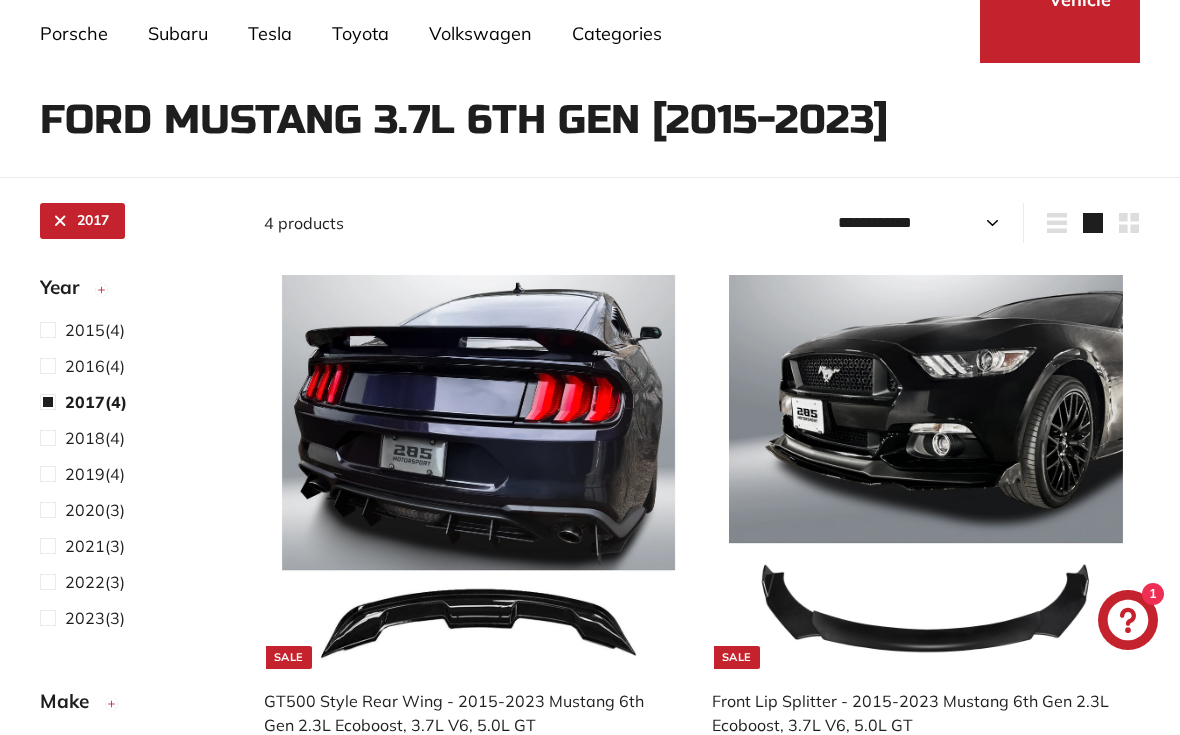 click on "$119.00 CAD" at bounding box center [769, 755] 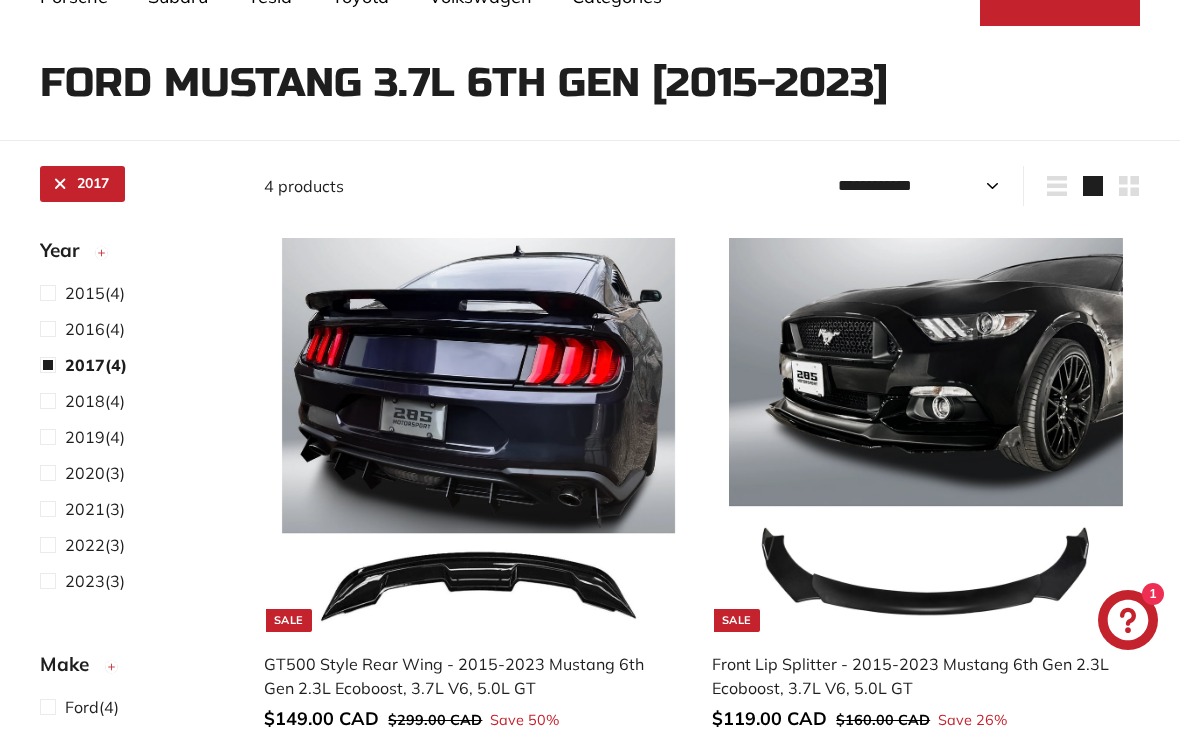 click at bounding box center [926, 435] 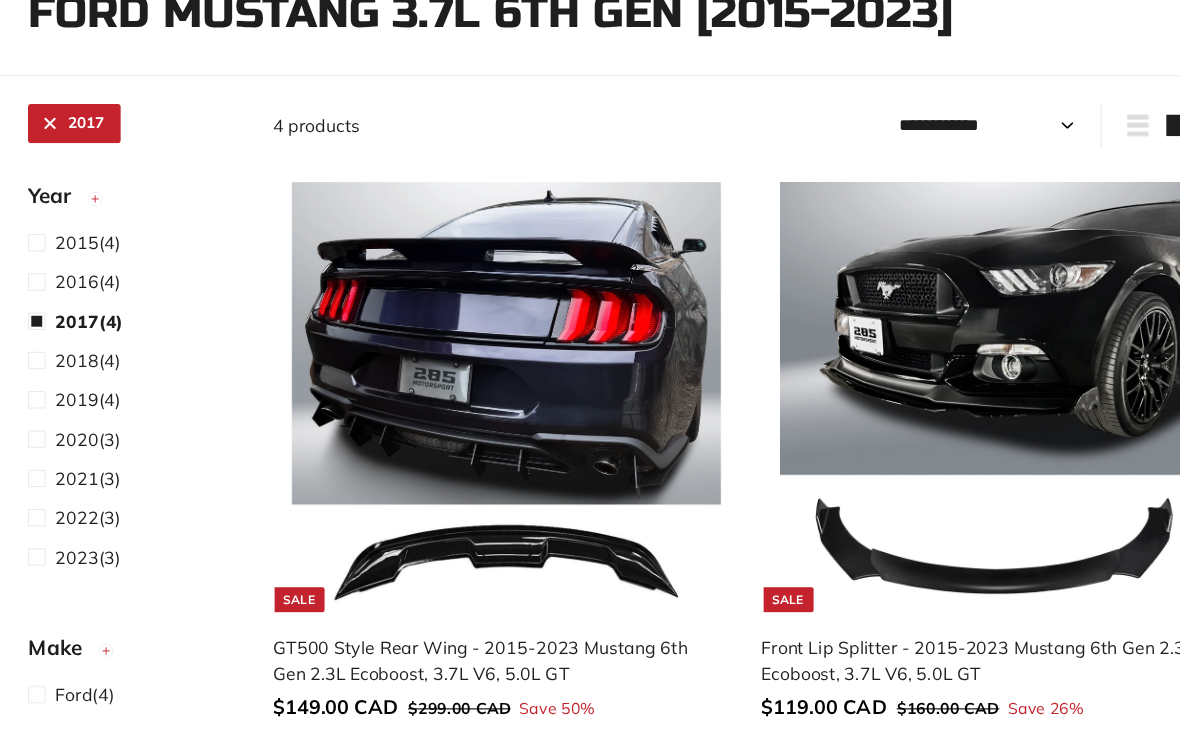 scroll, scrollTop: 356, scrollLeft: 0, axis: vertical 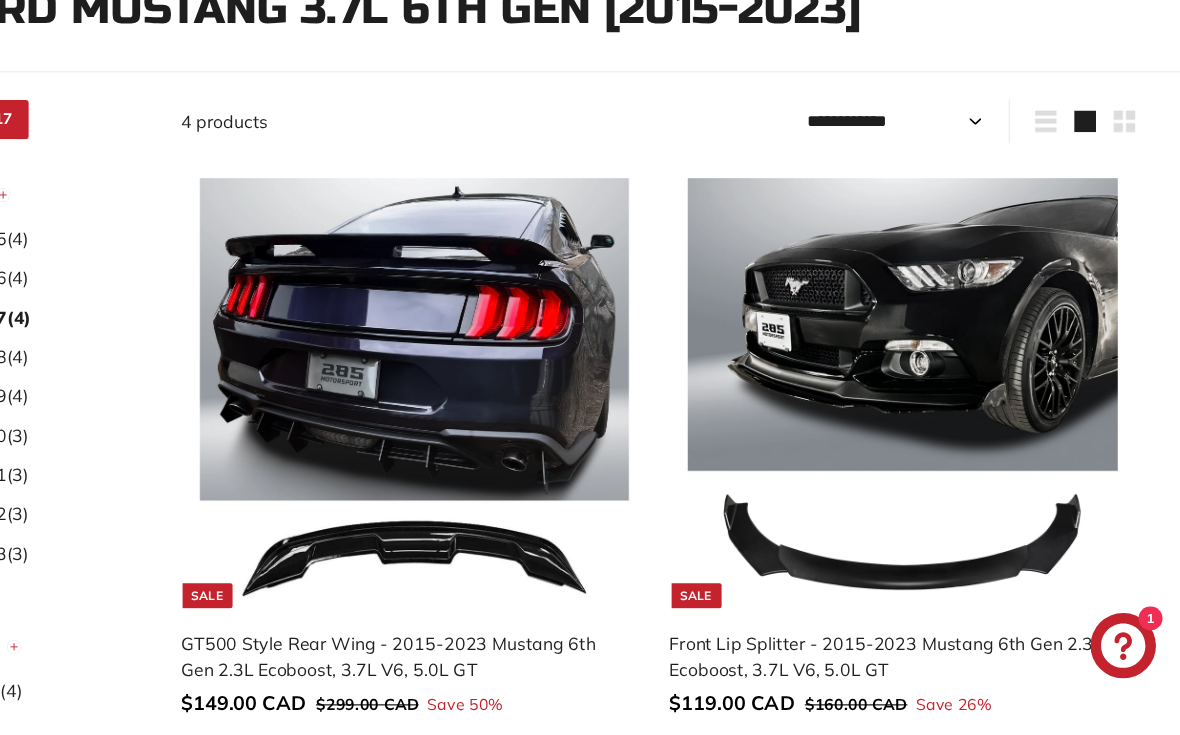 click at bounding box center (926, 389) 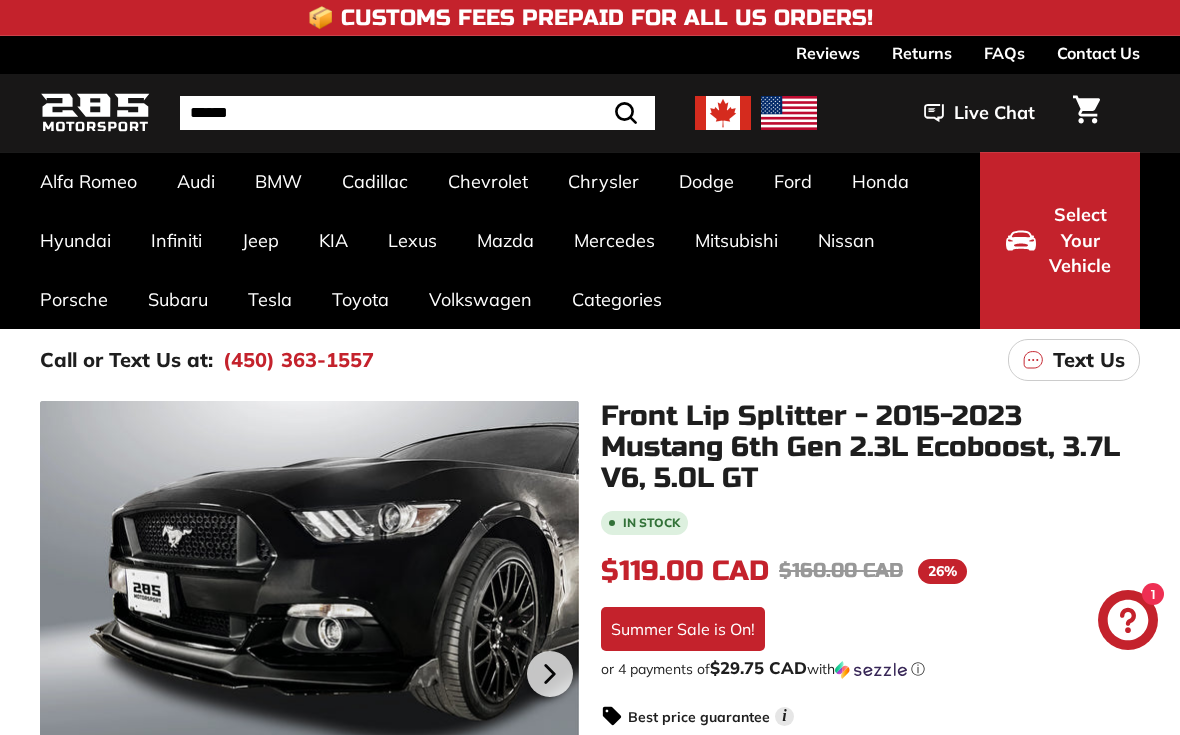 scroll, scrollTop: 739, scrollLeft: 0, axis: vertical 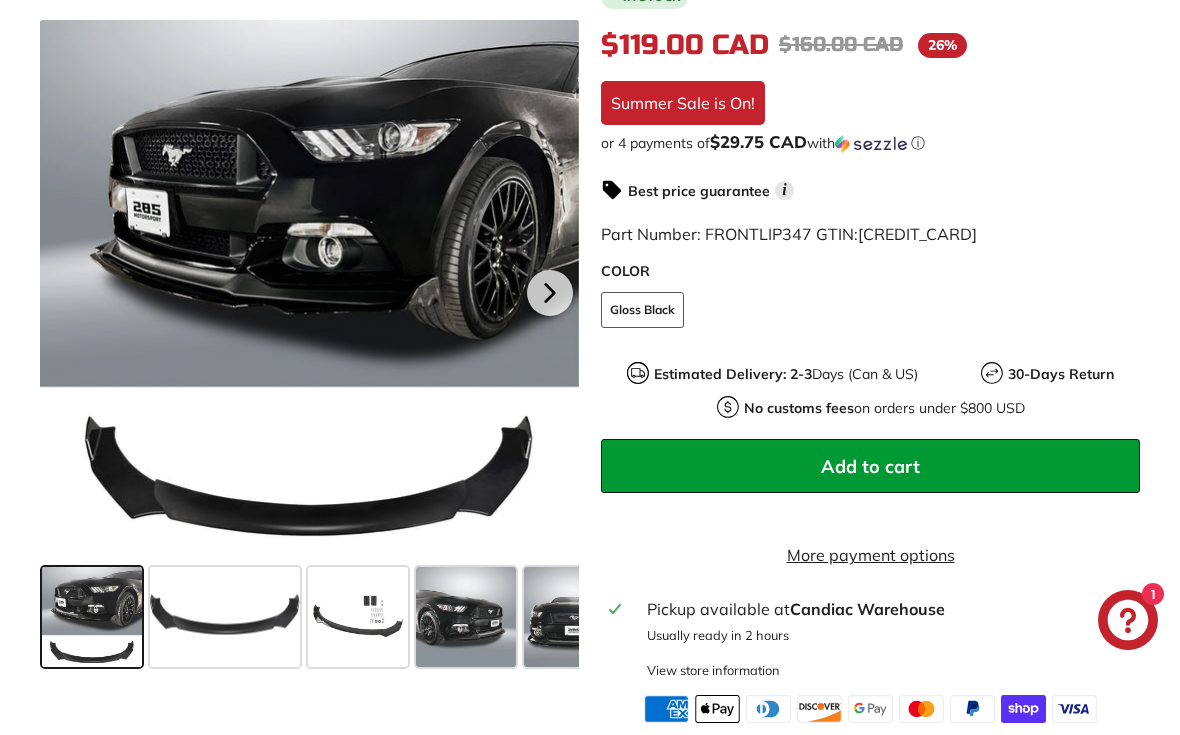 click at bounding box center [358, 617] 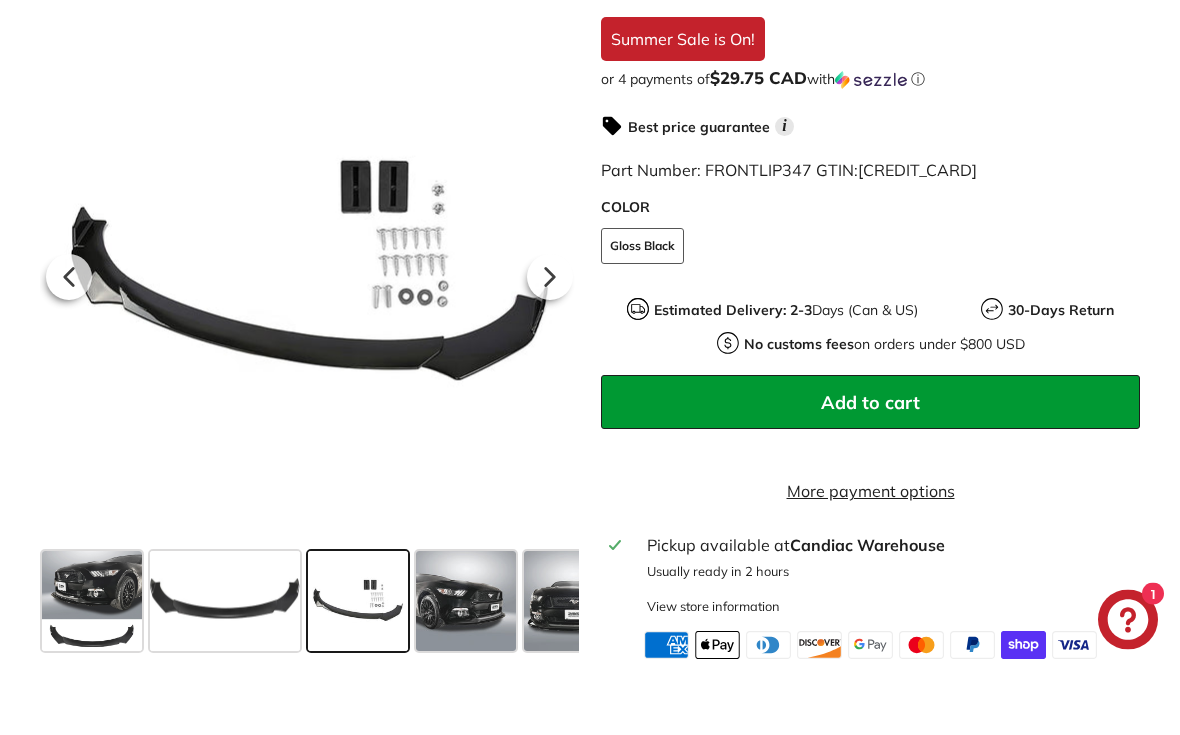 scroll, scrollTop: 648, scrollLeft: 0, axis: vertical 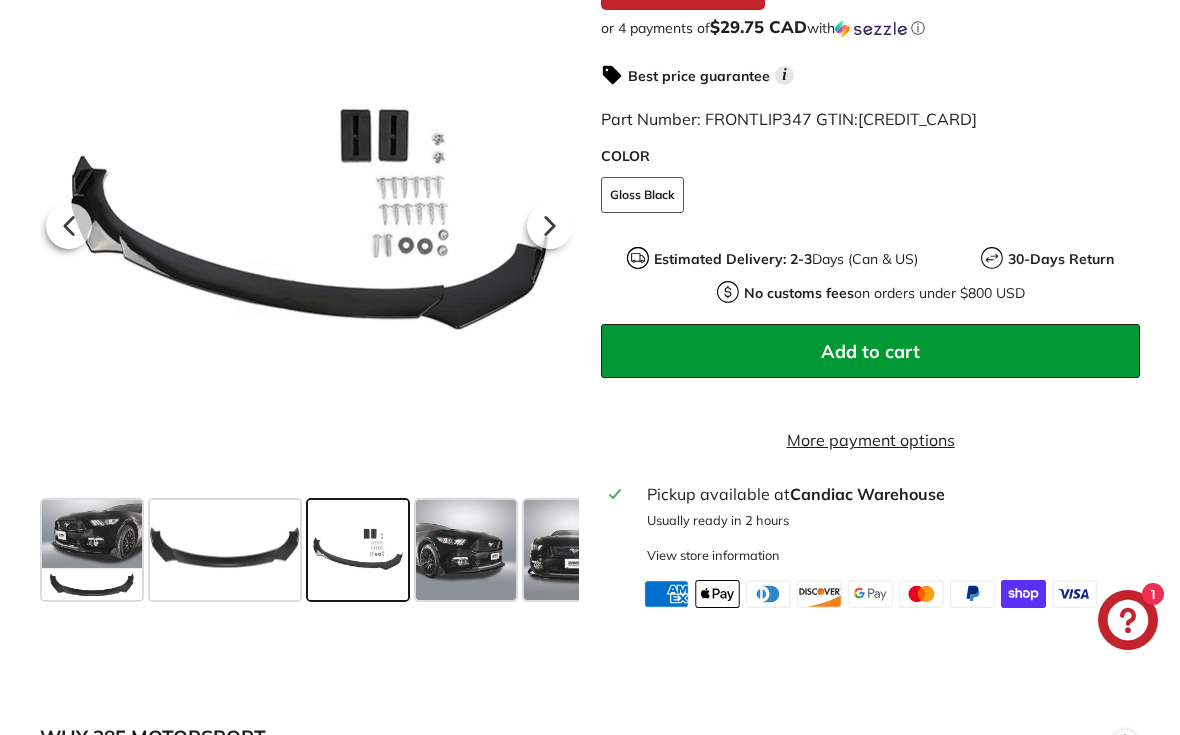 click at bounding box center (358, 550) 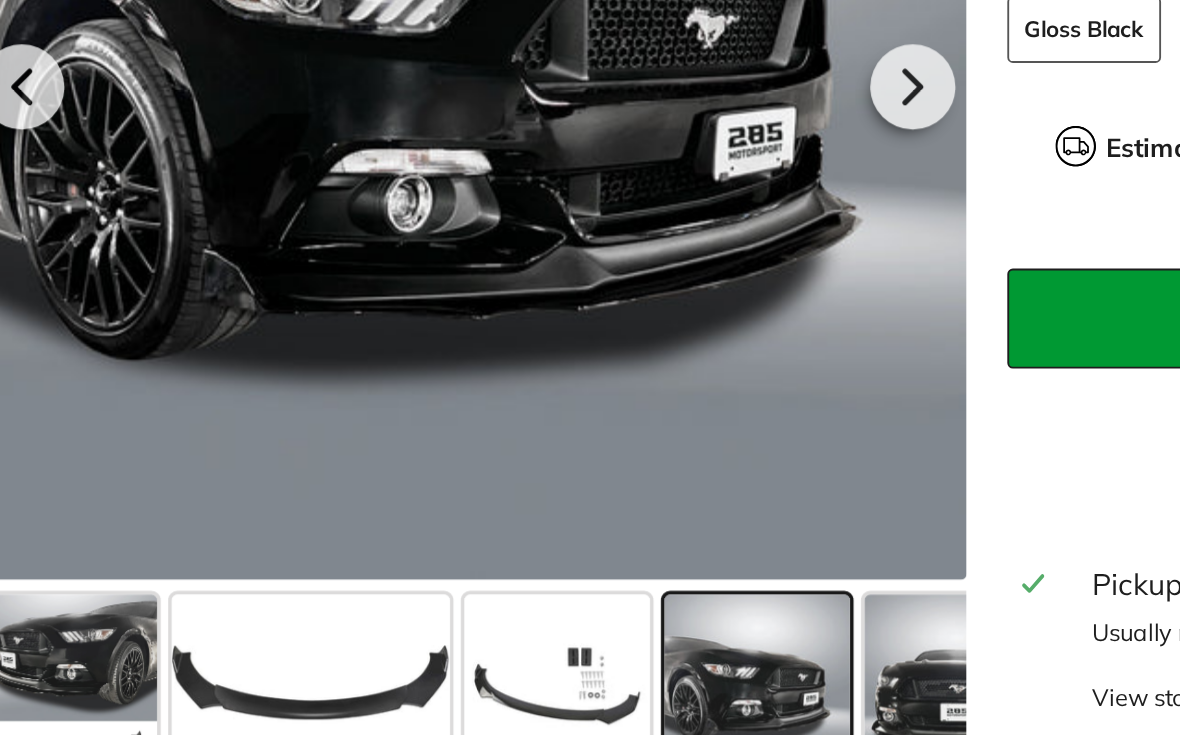click at bounding box center [225, 550] 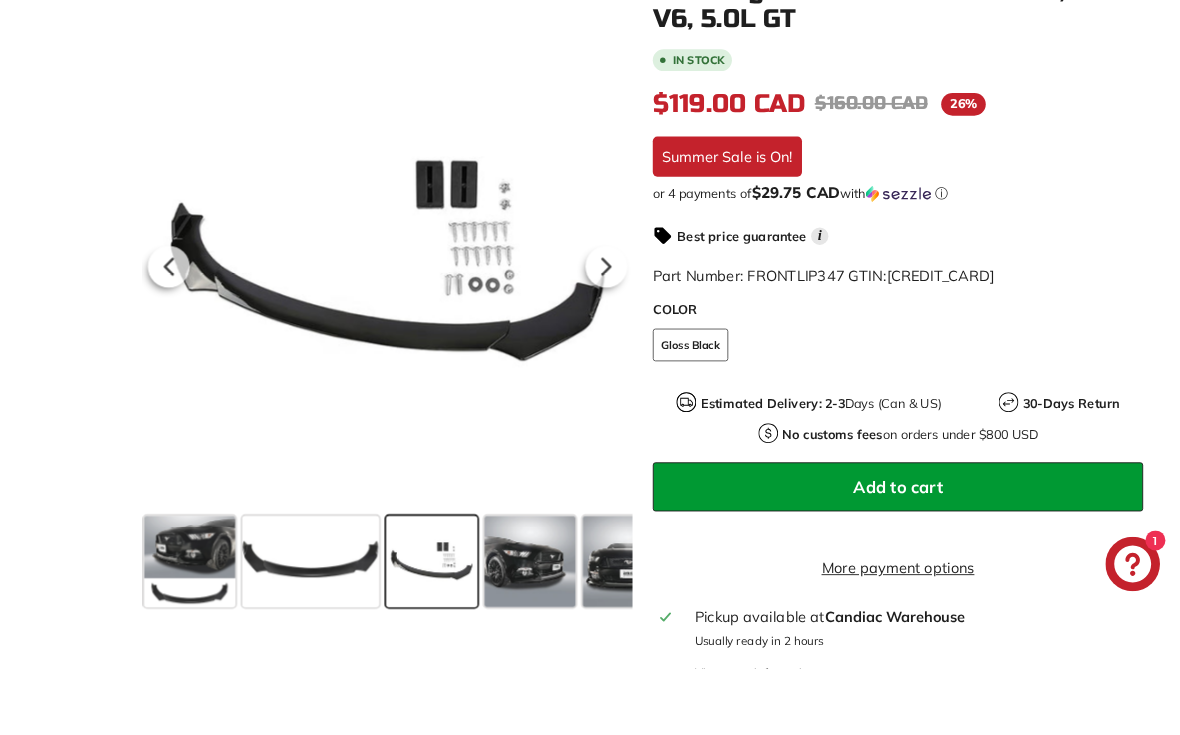 scroll, scrollTop: 525, scrollLeft: 0, axis: vertical 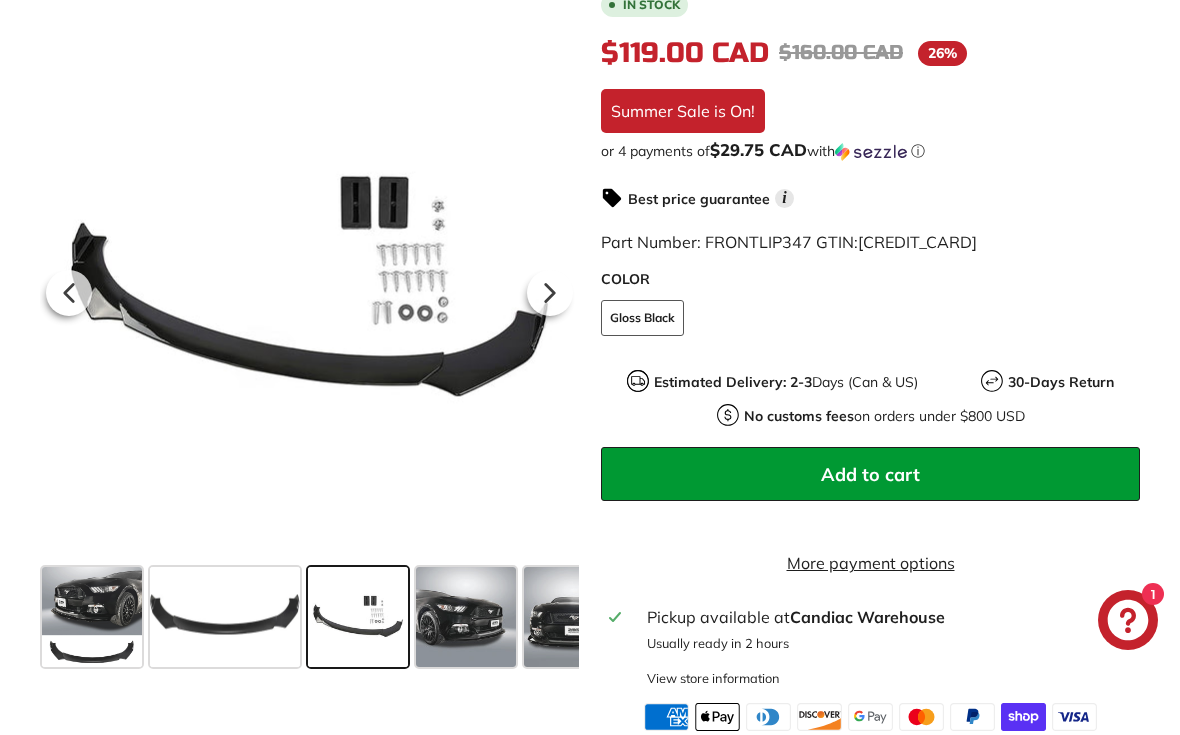 click 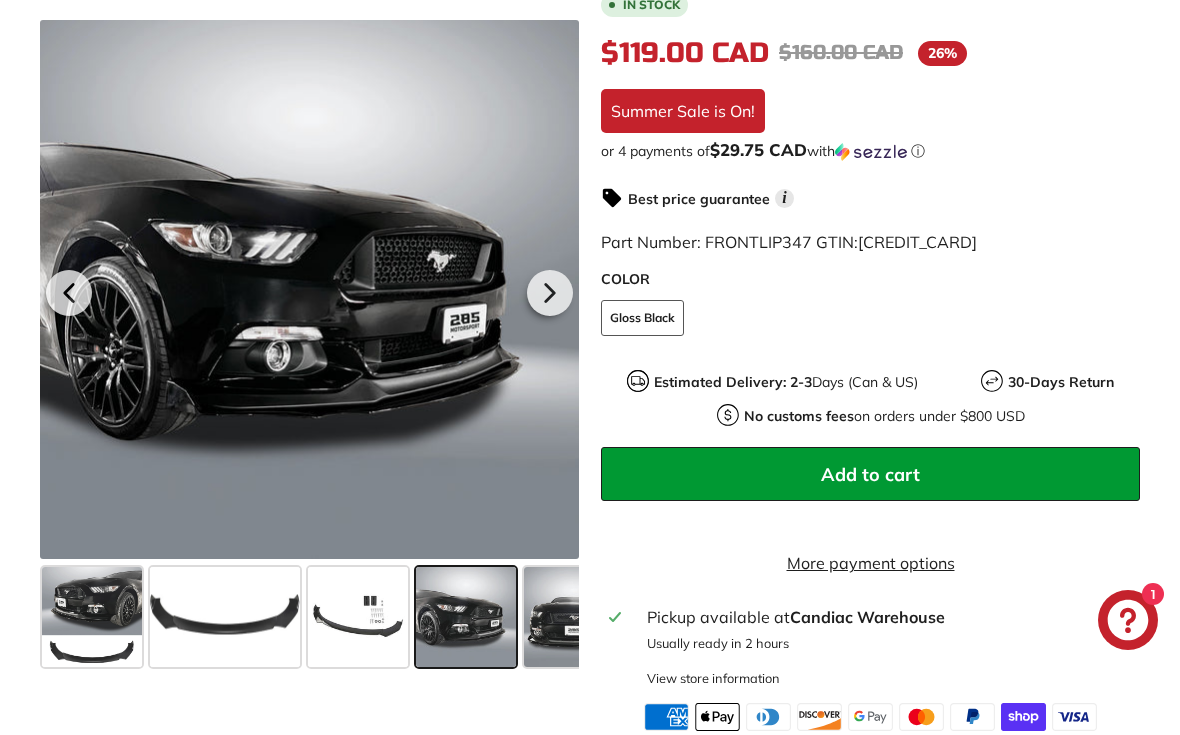 scroll, scrollTop: 524, scrollLeft: 0, axis: vertical 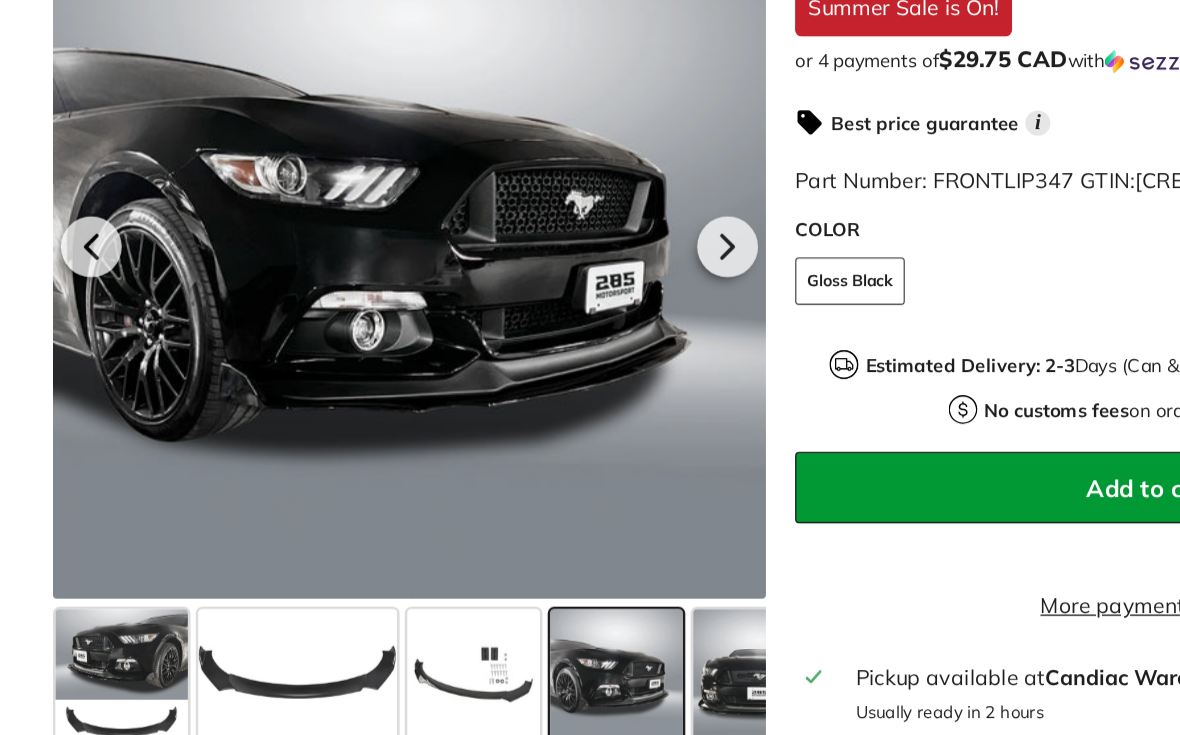click at bounding box center [466, 617] 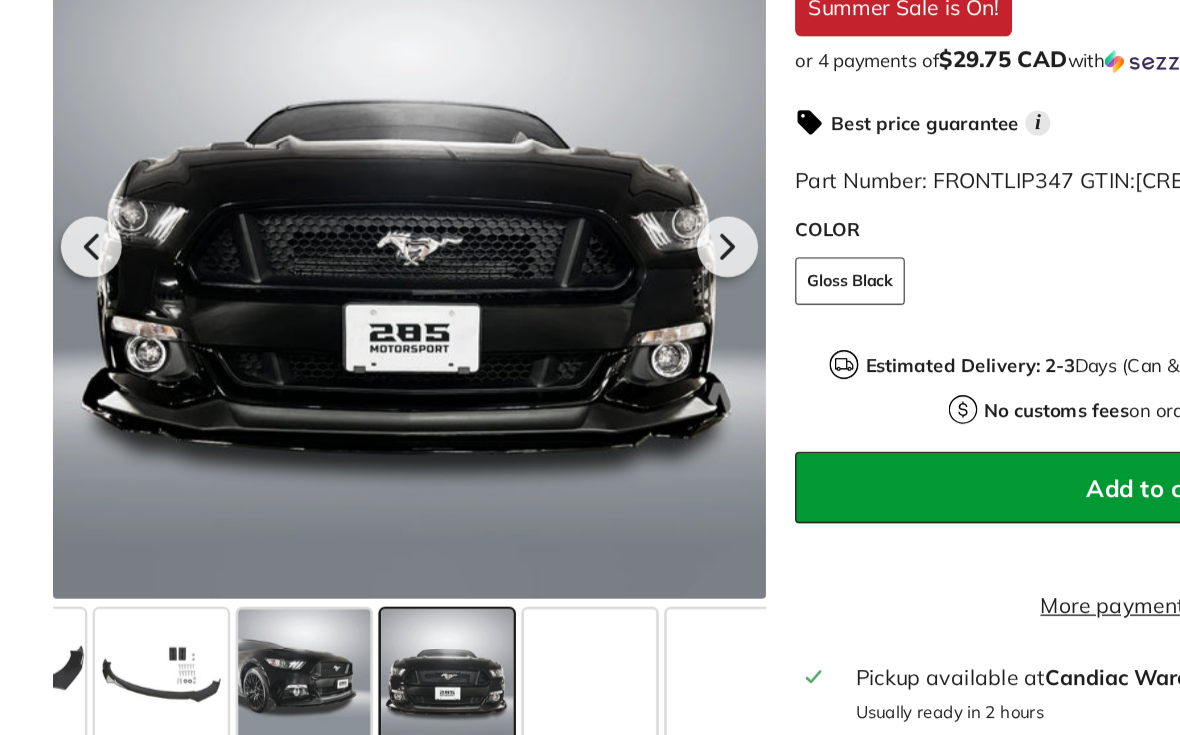 scroll, scrollTop: 0, scrollLeft: 264, axis: horizontal 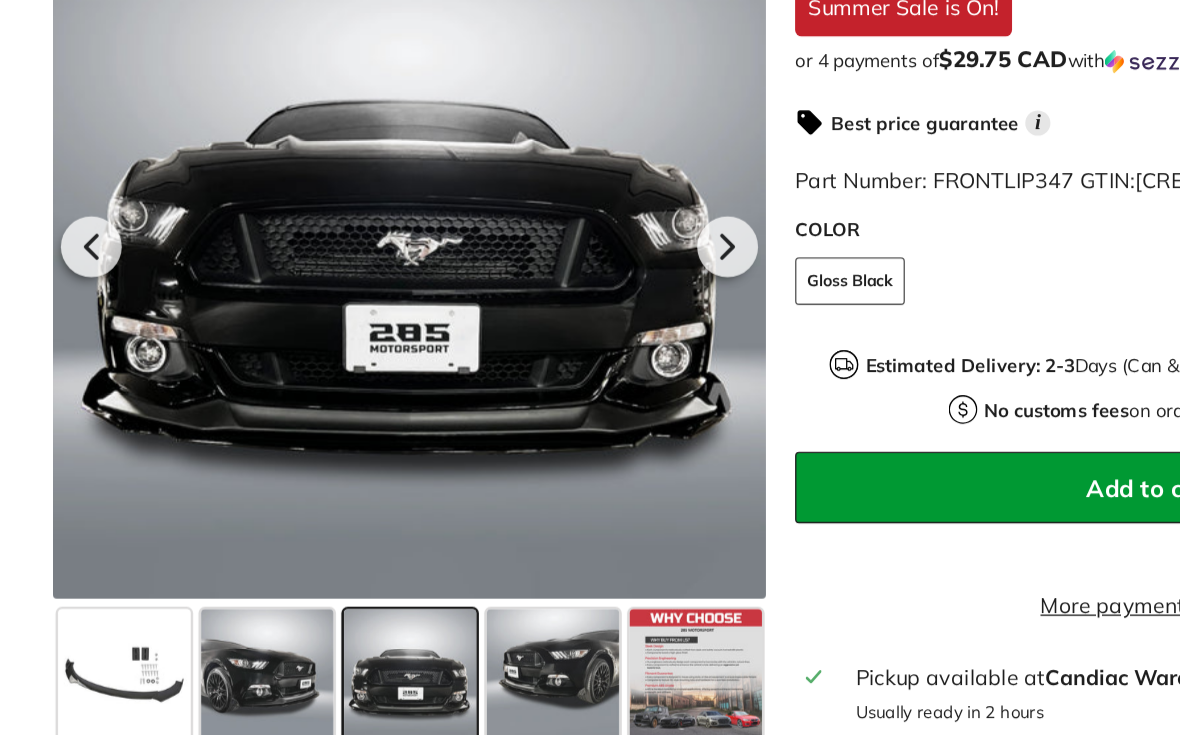 click at bounding box center [526, 617] 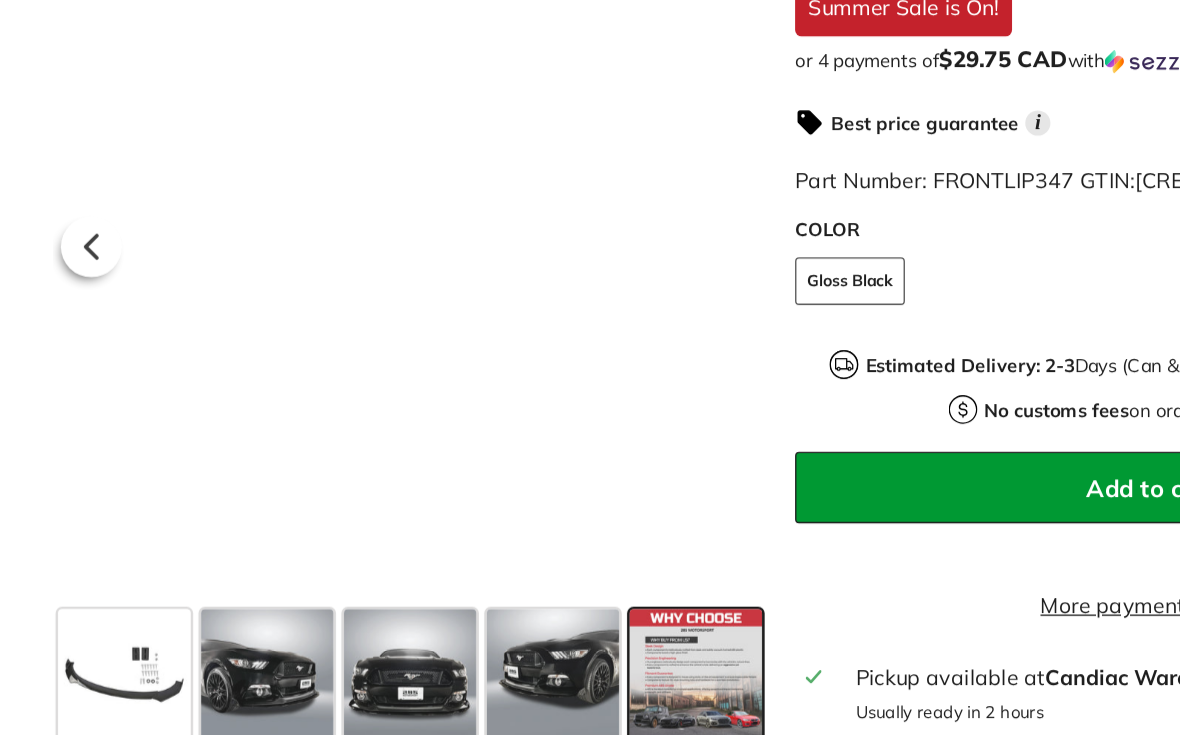 scroll, scrollTop: 0, scrollLeft: 265, axis: horizontal 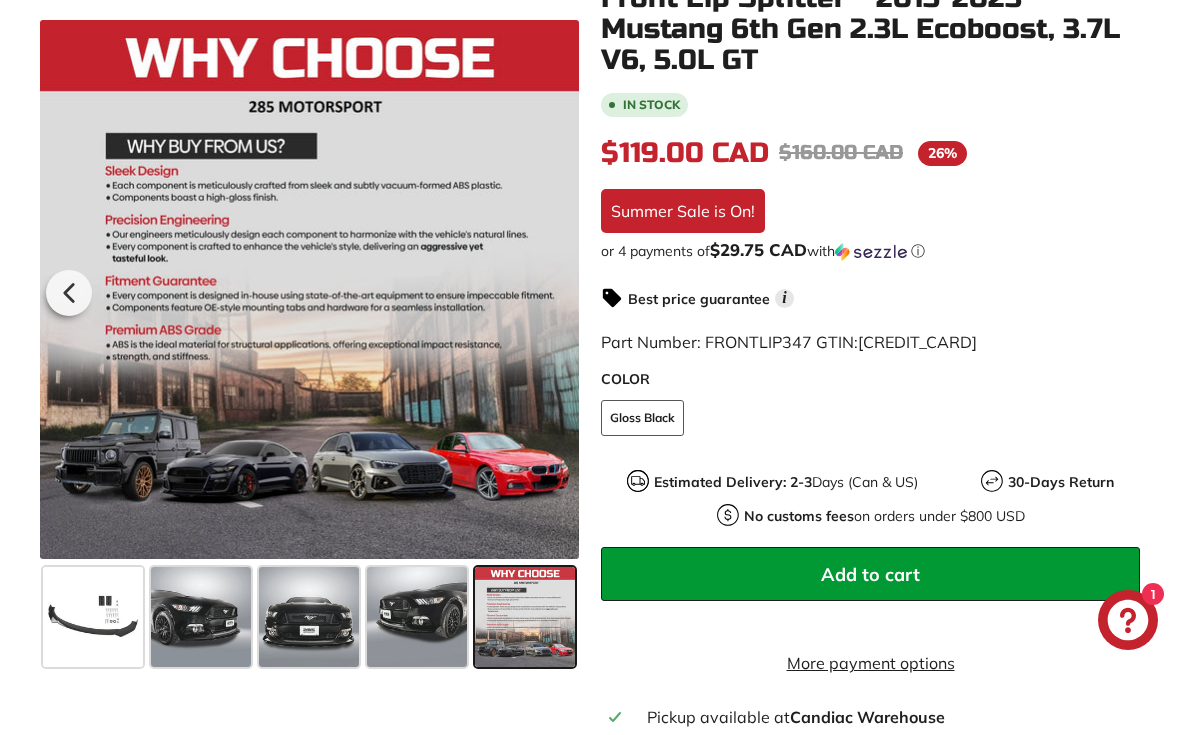 click on "Best price guarantee
i" at bounding box center [697, 298] 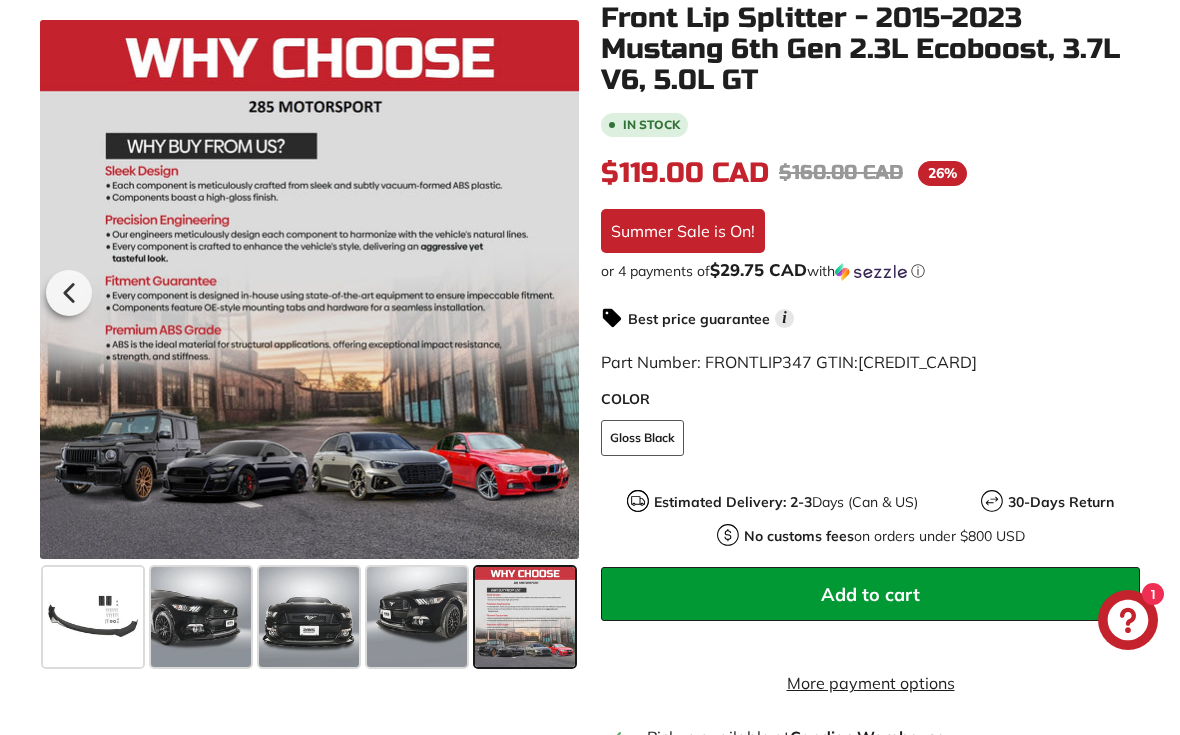 scroll, scrollTop: 411, scrollLeft: 0, axis: vertical 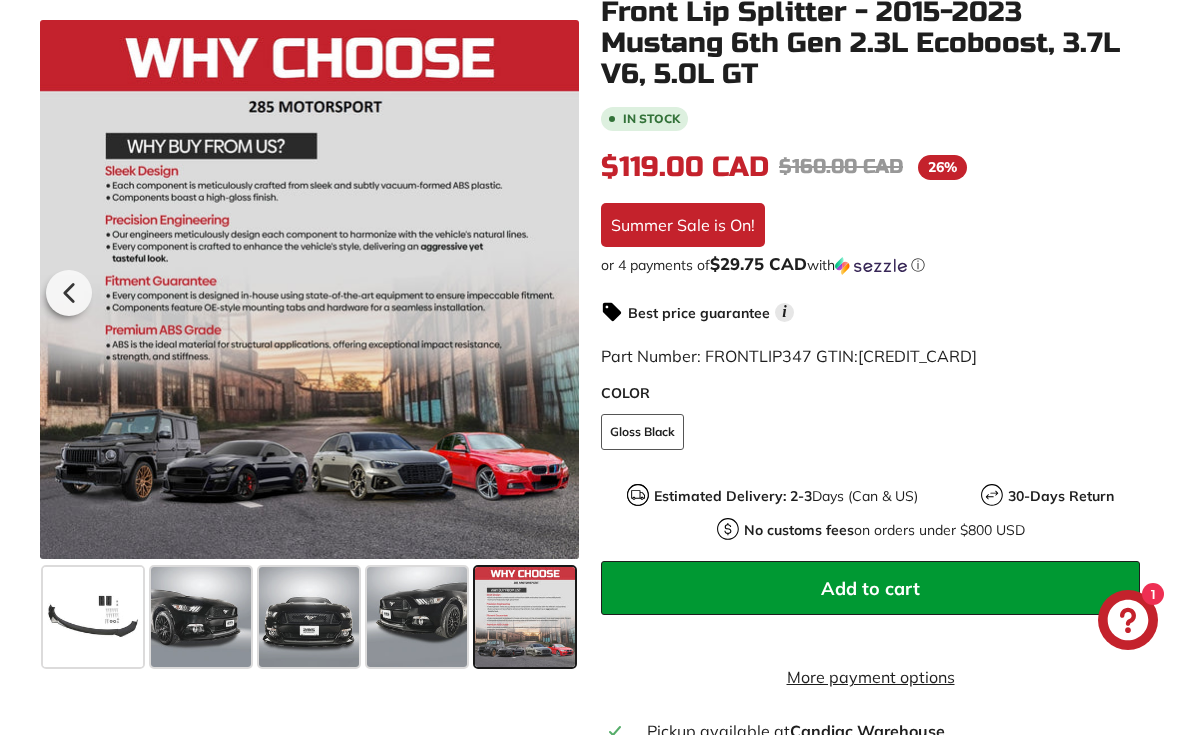 click on "Add to cart" at bounding box center (870, 588) 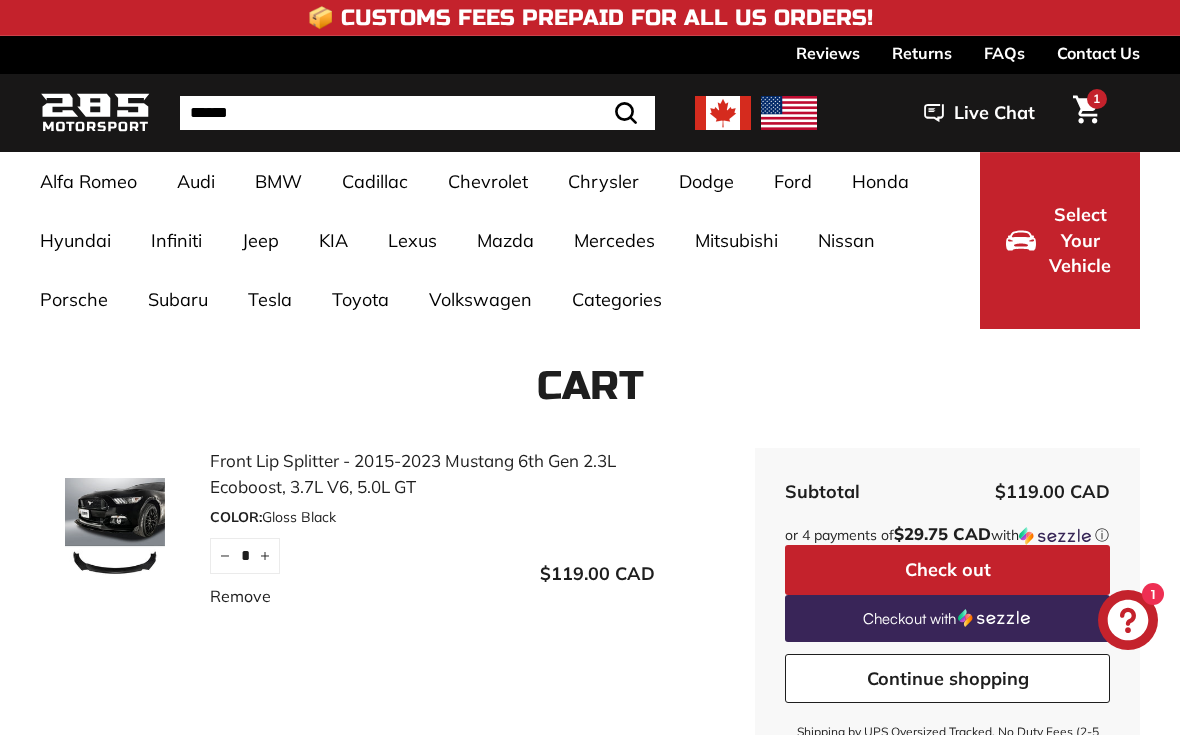 scroll, scrollTop: 0, scrollLeft: 0, axis: both 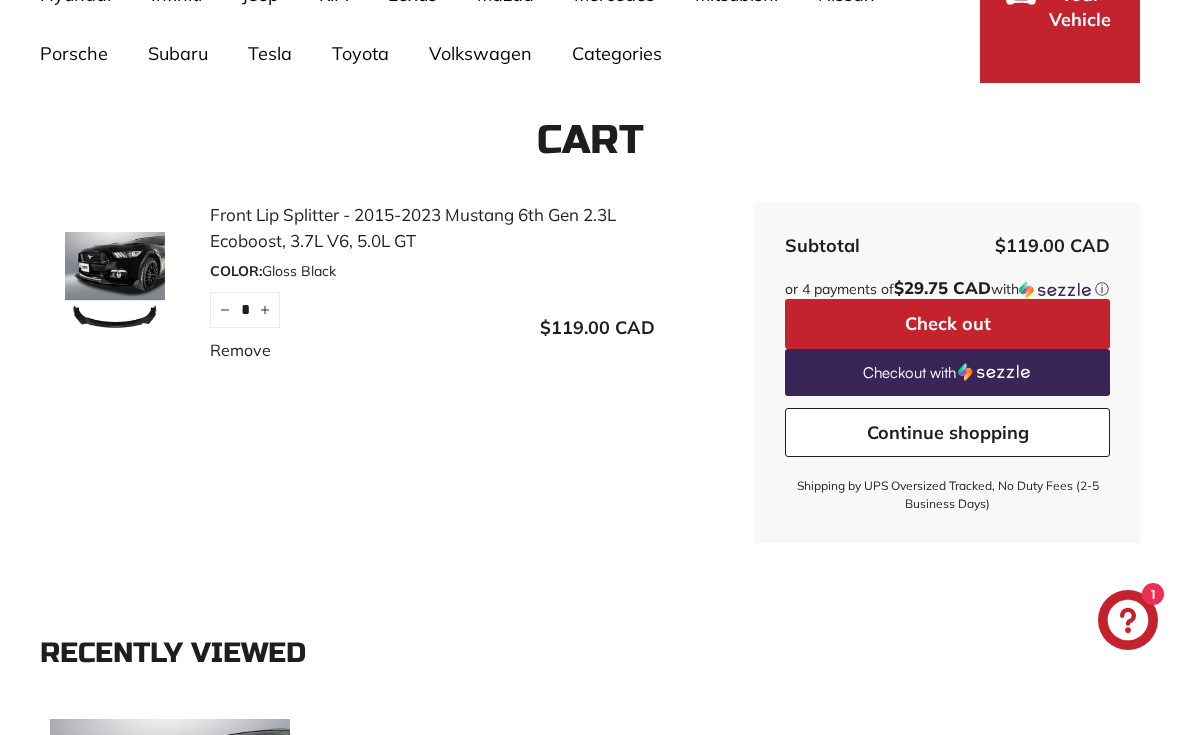 click on "Check out" at bounding box center [947, 324] 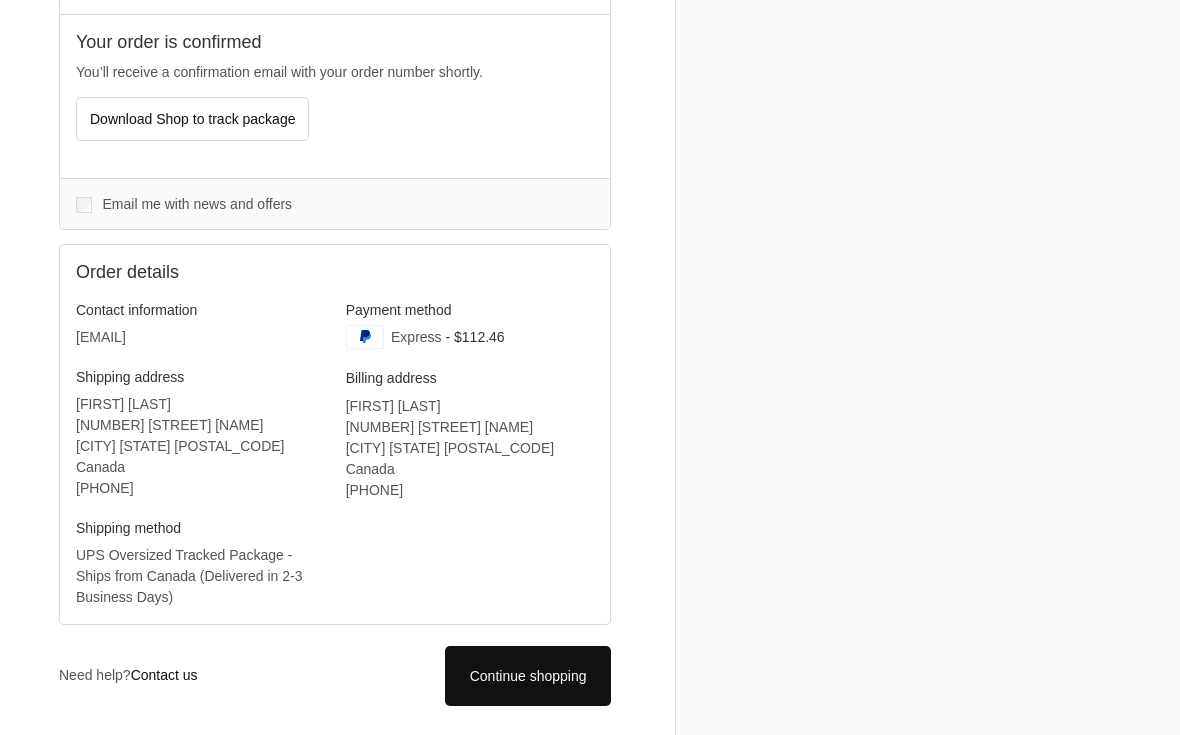 scroll, scrollTop: 462, scrollLeft: 0, axis: vertical 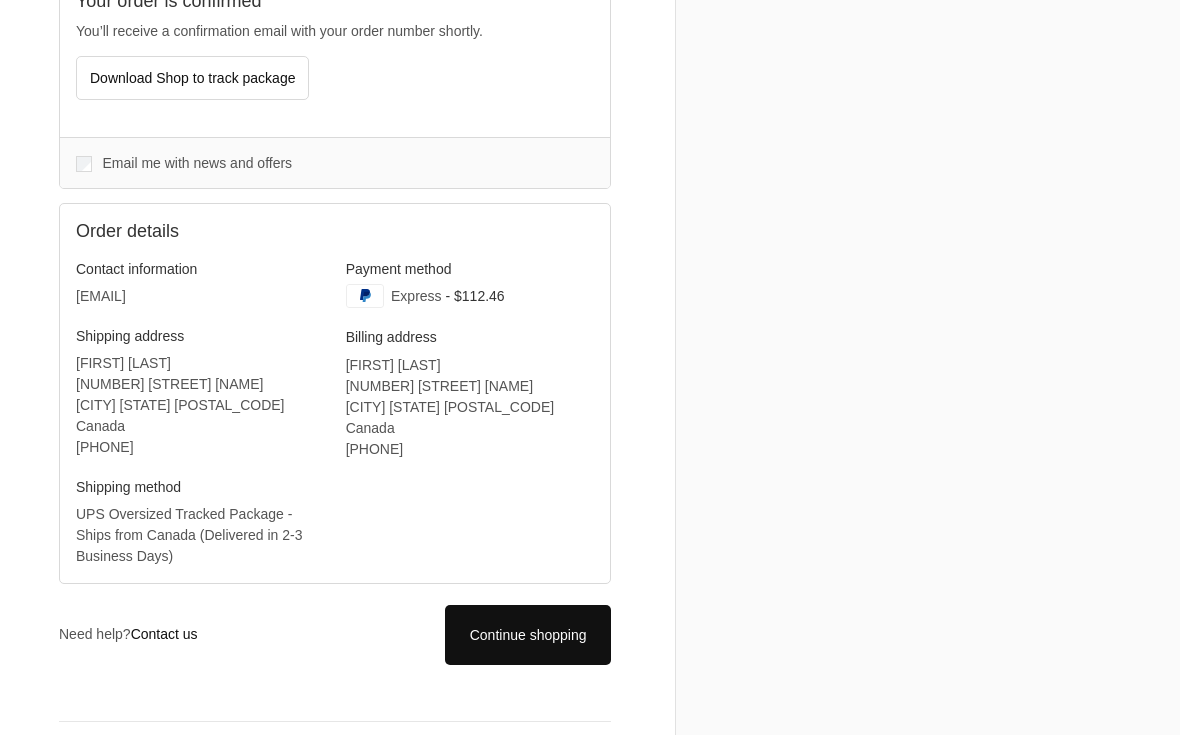 click on "Continue shopping" at bounding box center [528, 635] 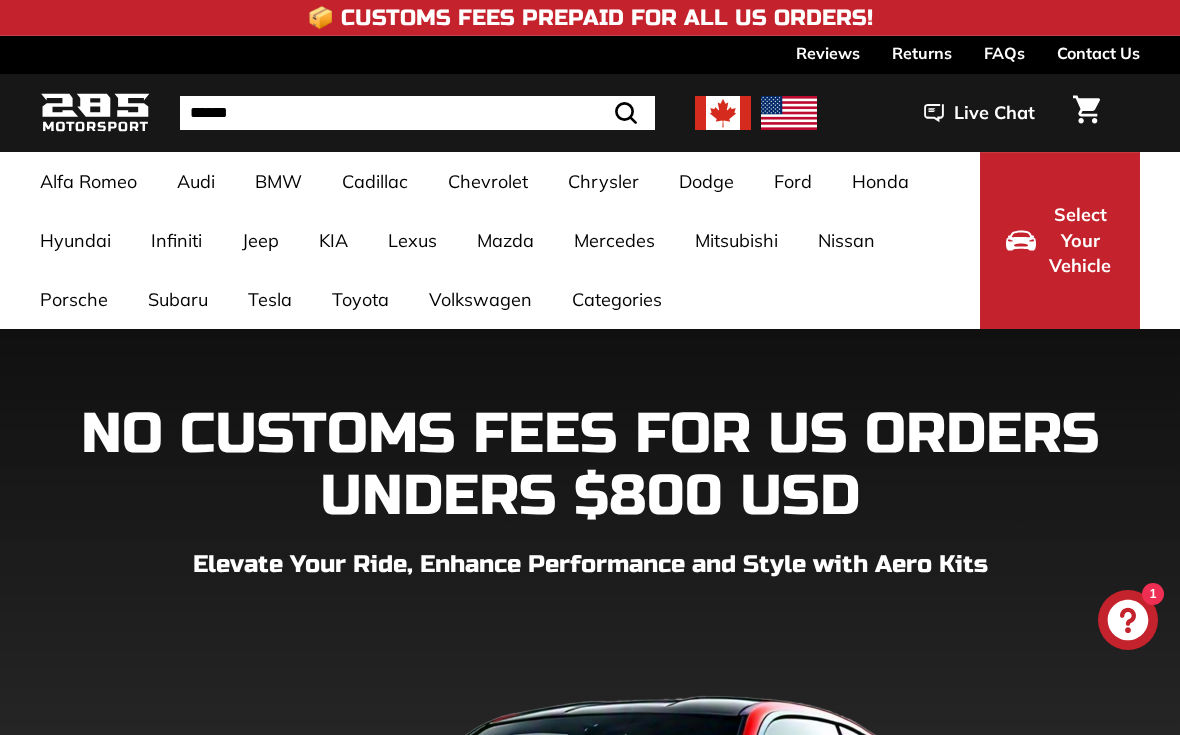scroll, scrollTop: 0, scrollLeft: 0, axis: both 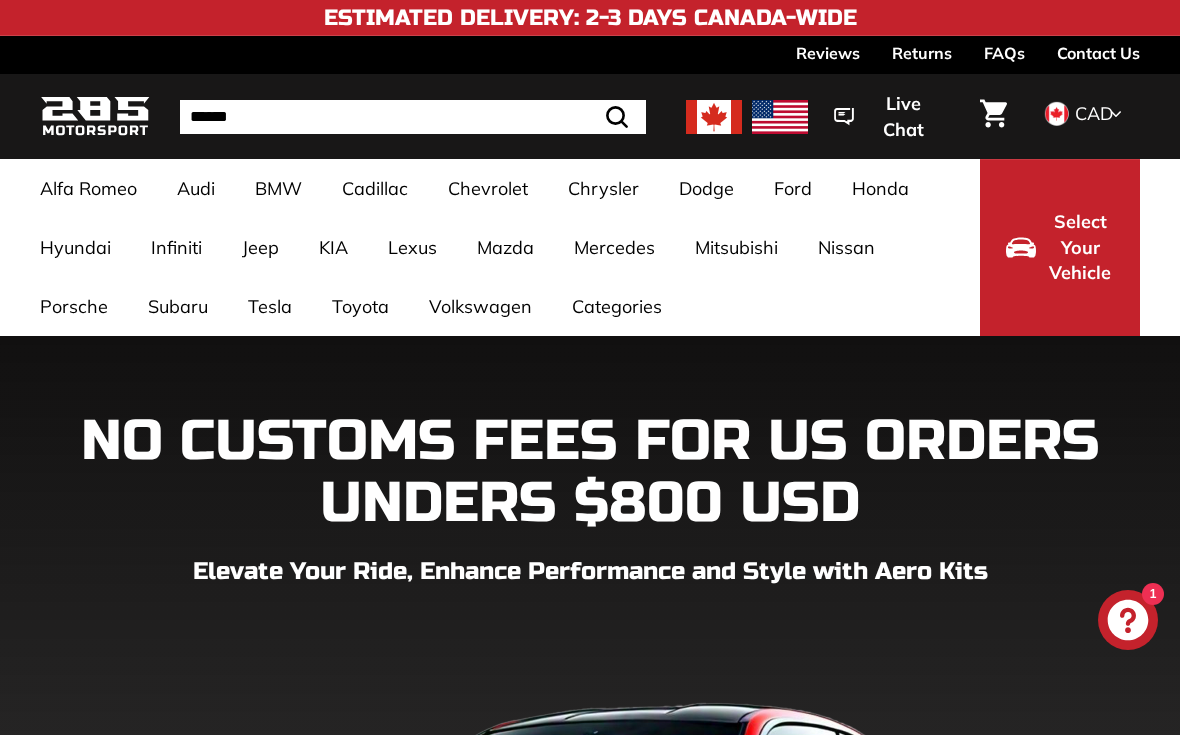 click on "3.6L Mustang [2014-2023]" at bounding box center [352, 365] 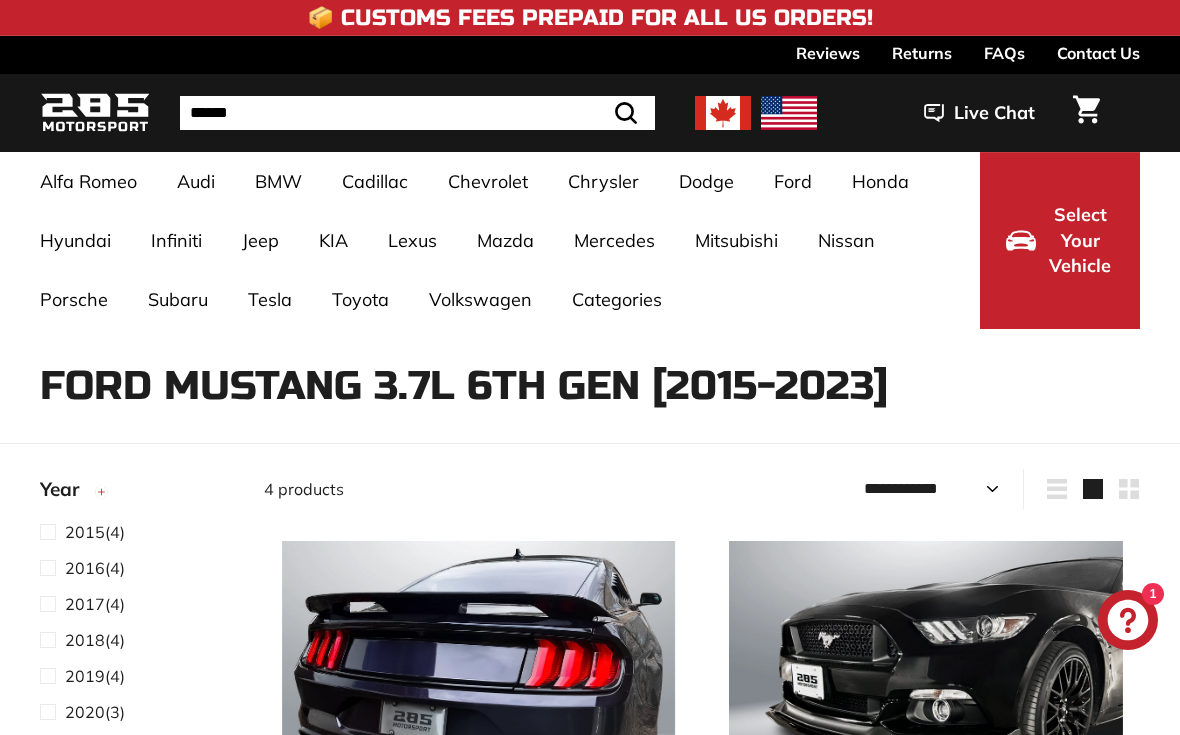 select on "**********" 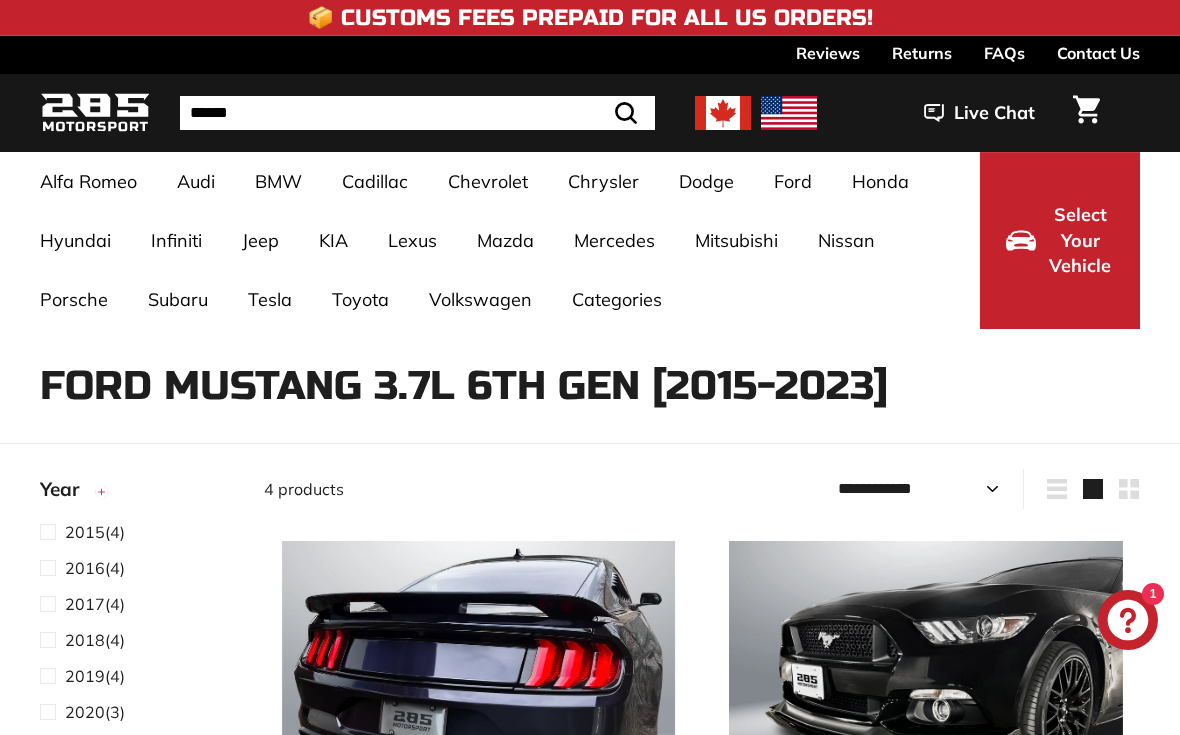 scroll, scrollTop: 0, scrollLeft: 0, axis: both 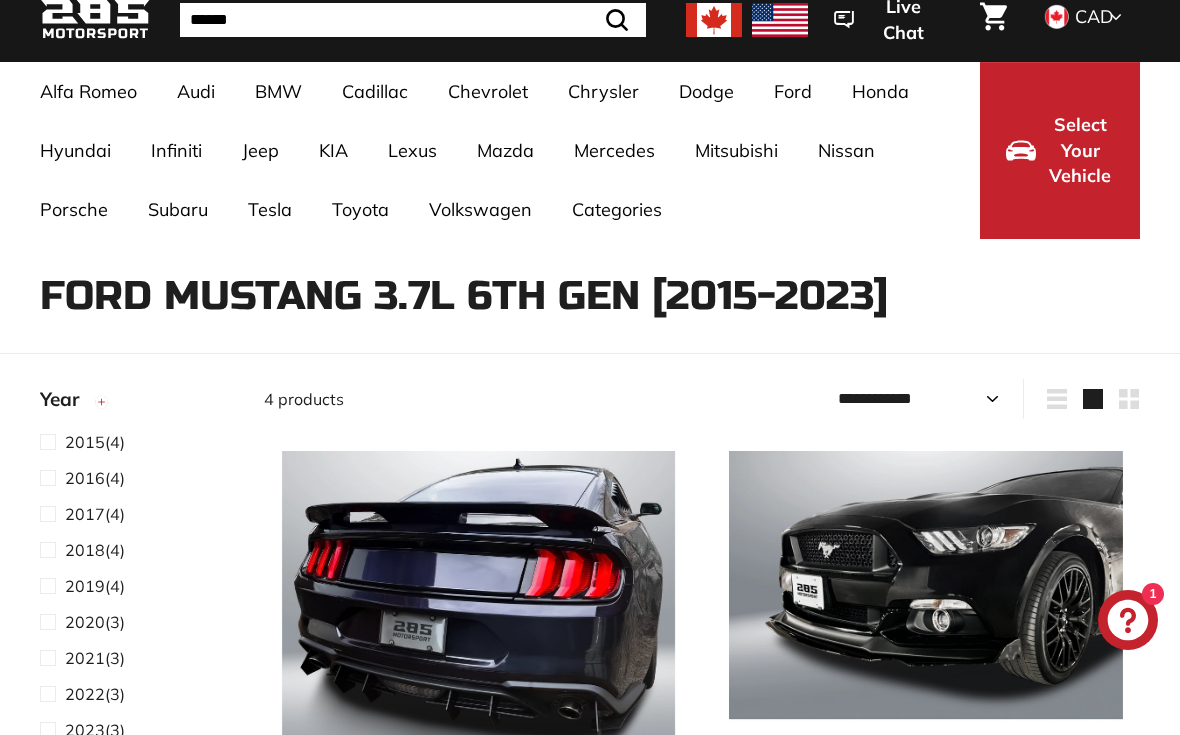 click at bounding box center (52, 514) 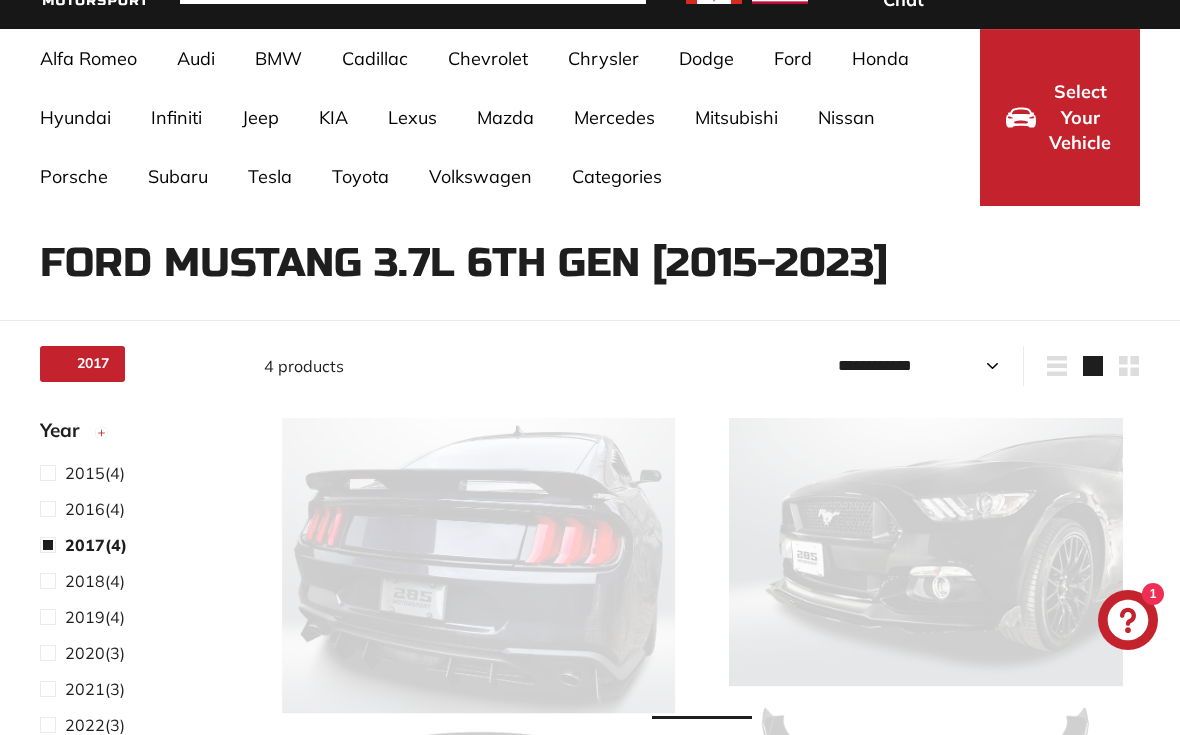 select on "**********" 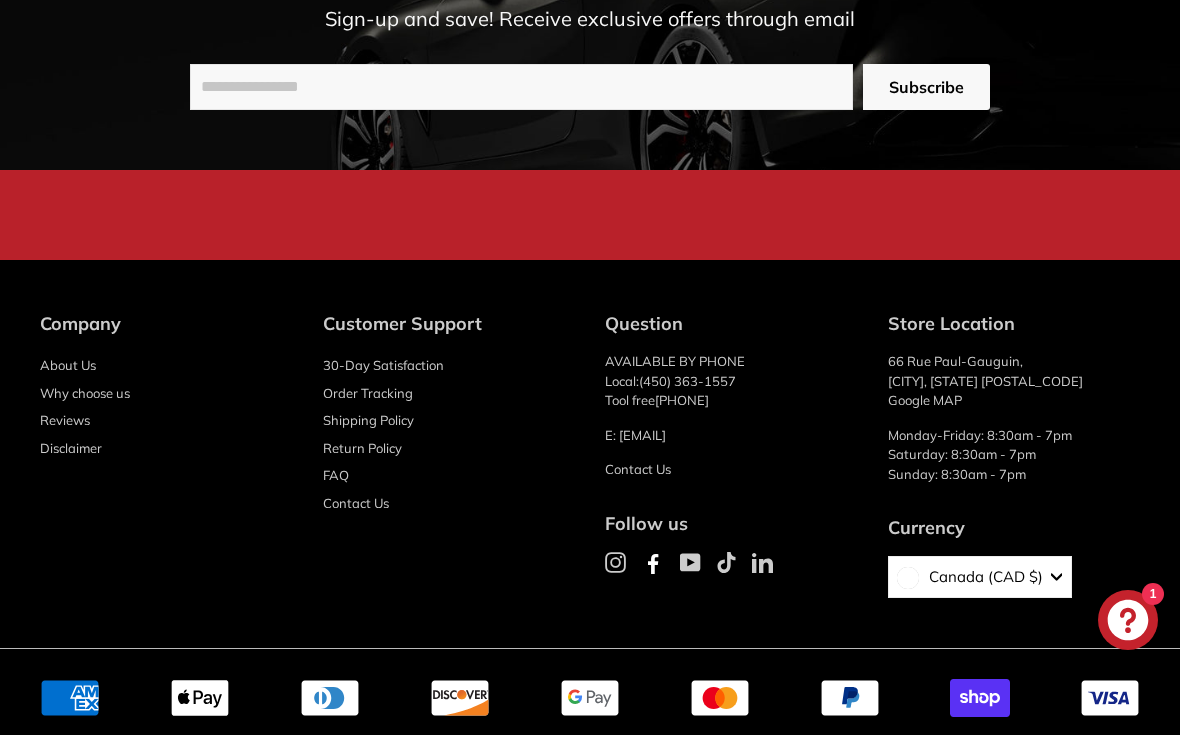 scroll, scrollTop: 2663, scrollLeft: 0, axis: vertical 